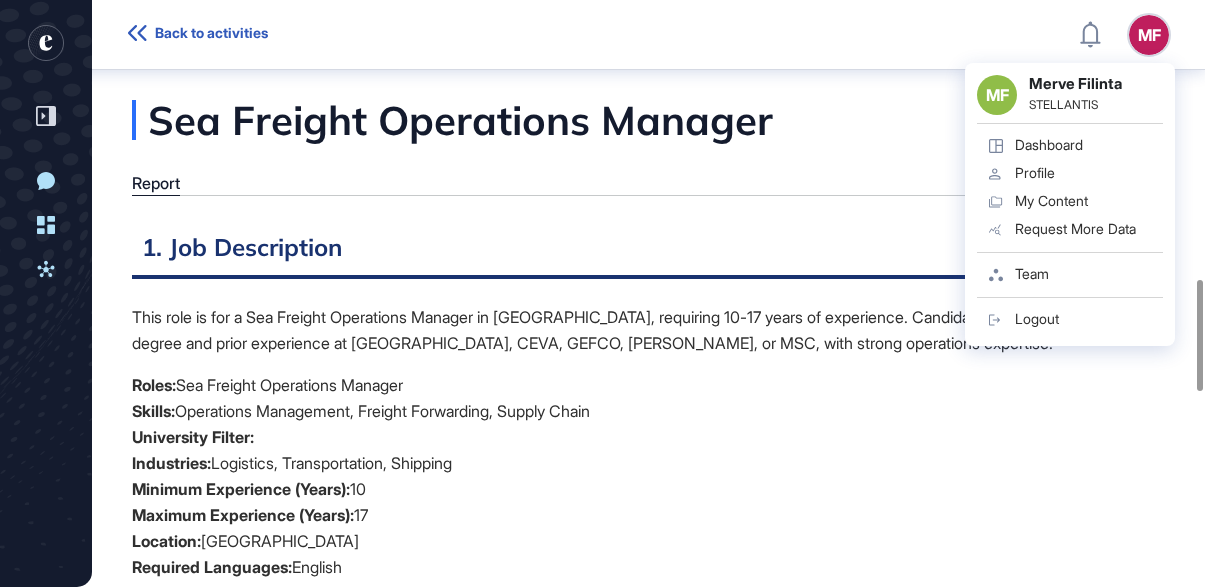 scroll, scrollTop: 0, scrollLeft: 0, axis: both 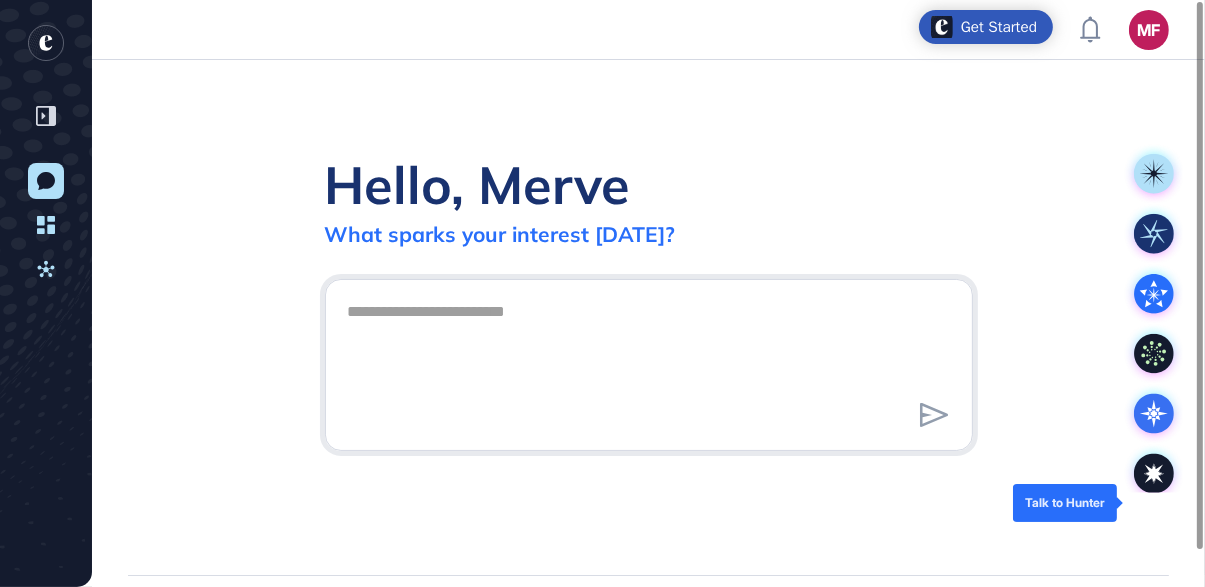 click 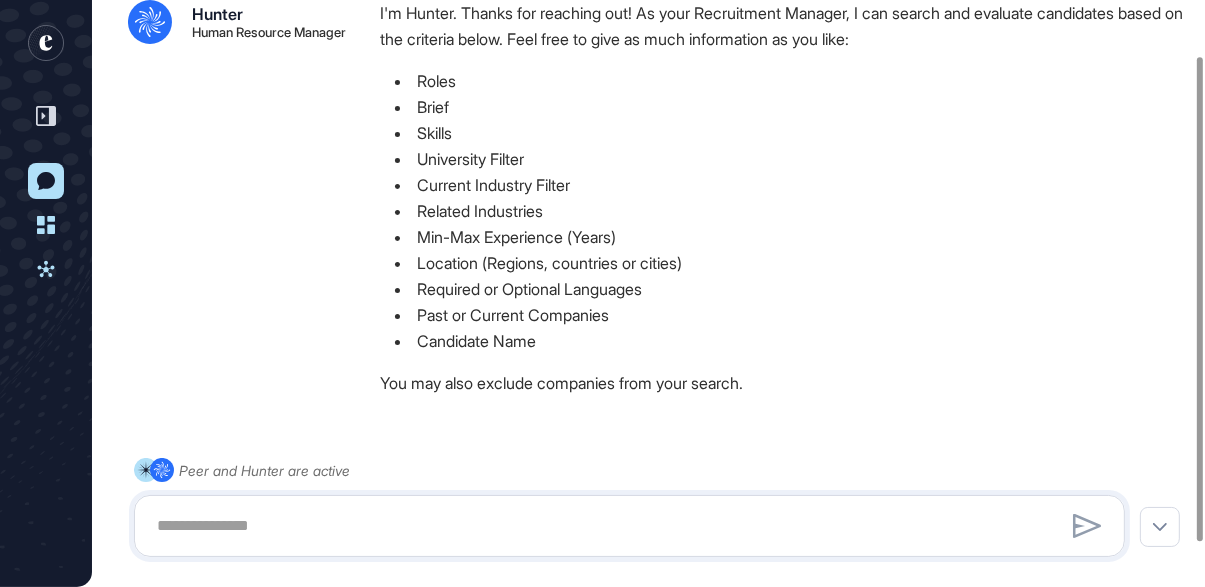 scroll, scrollTop: 139, scrollLeft: 0, axis: vertical 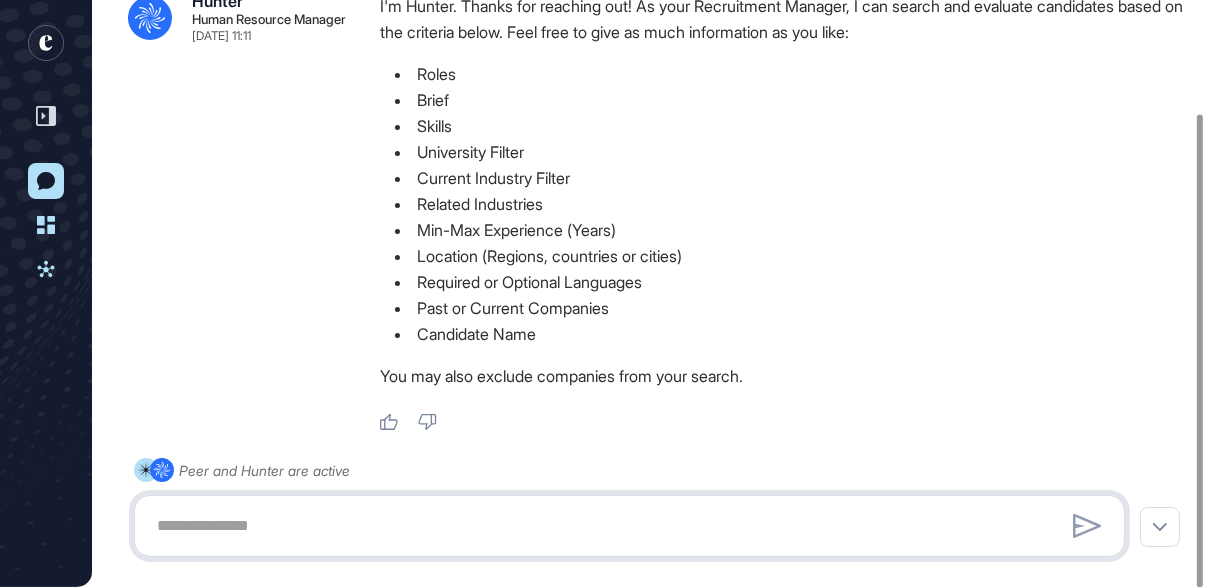 click at bounding box center [629, 526] 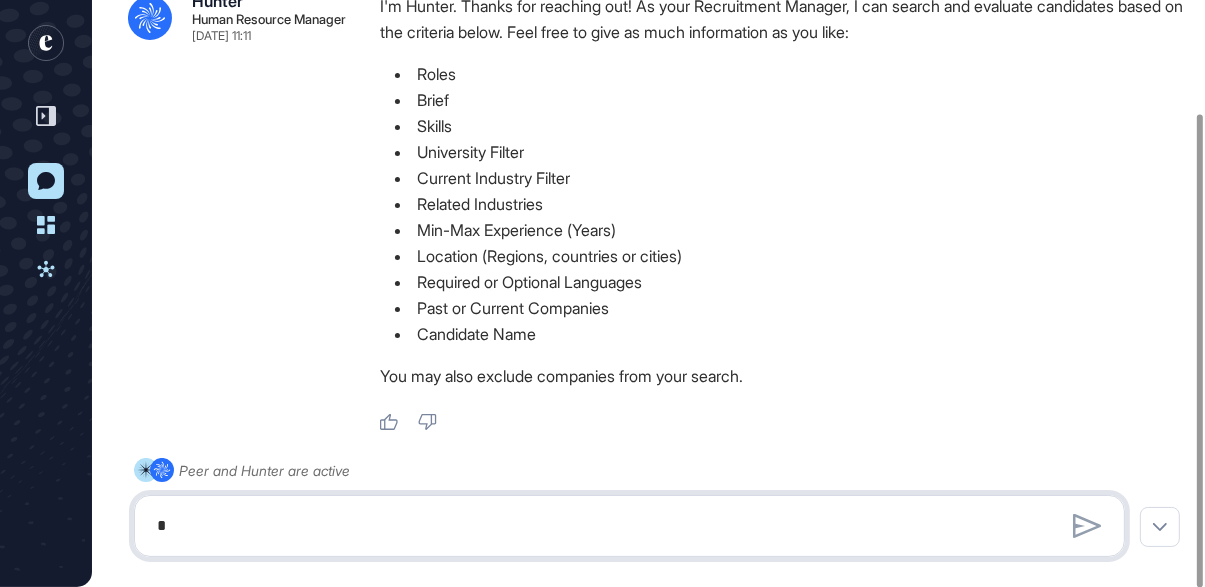 click at bounding box center [629, 526] 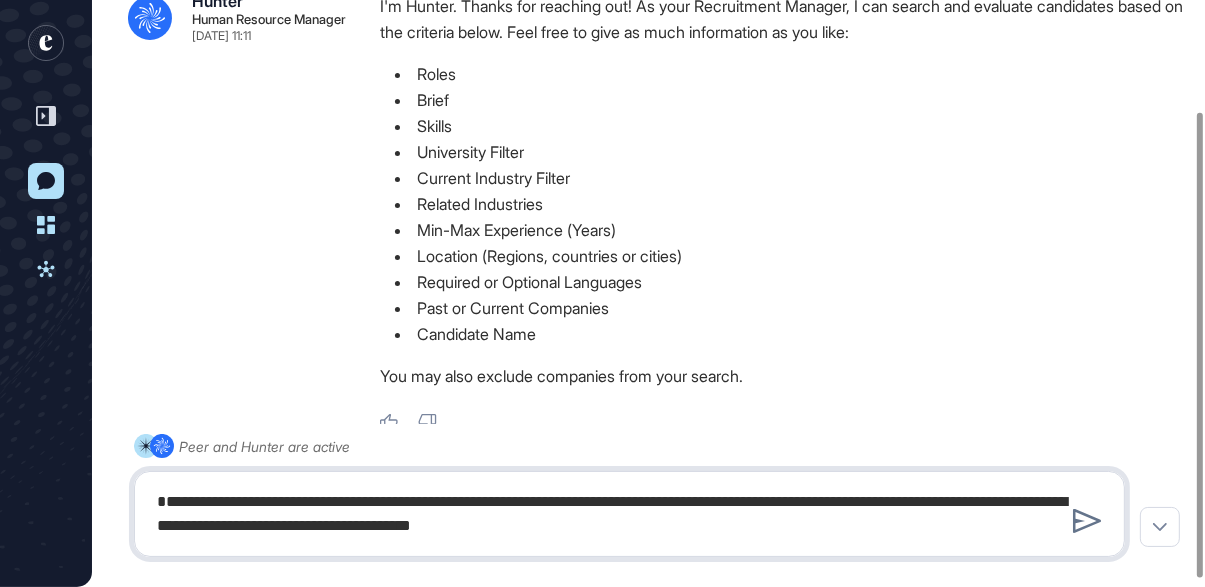 type on "**********" 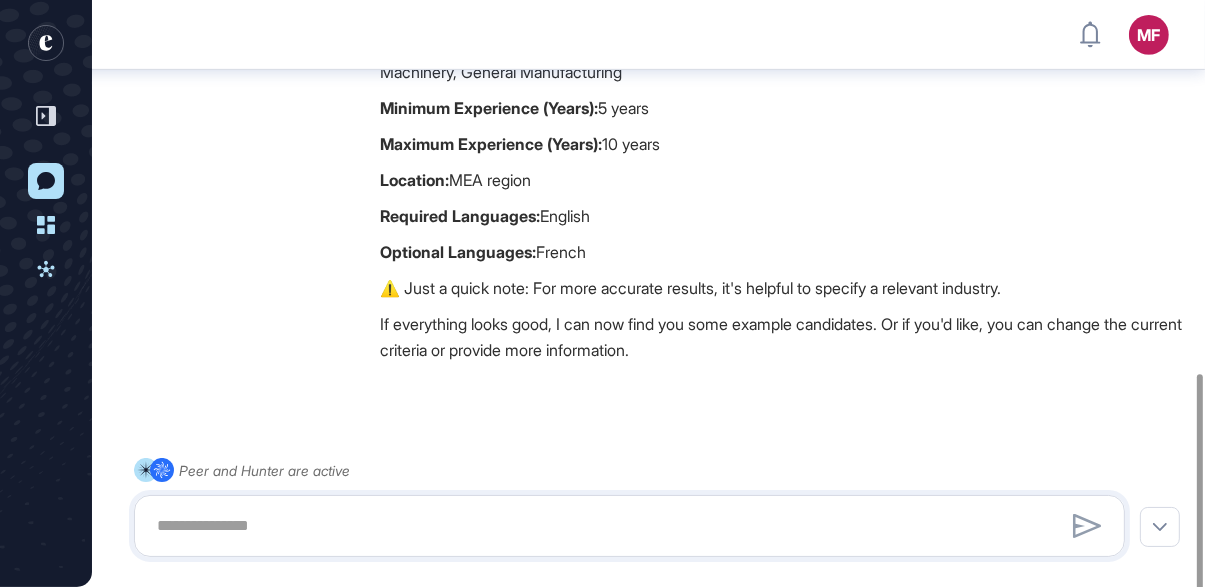 scroll, scrollTop: 834, scrollLeft: 0, axis: vertical 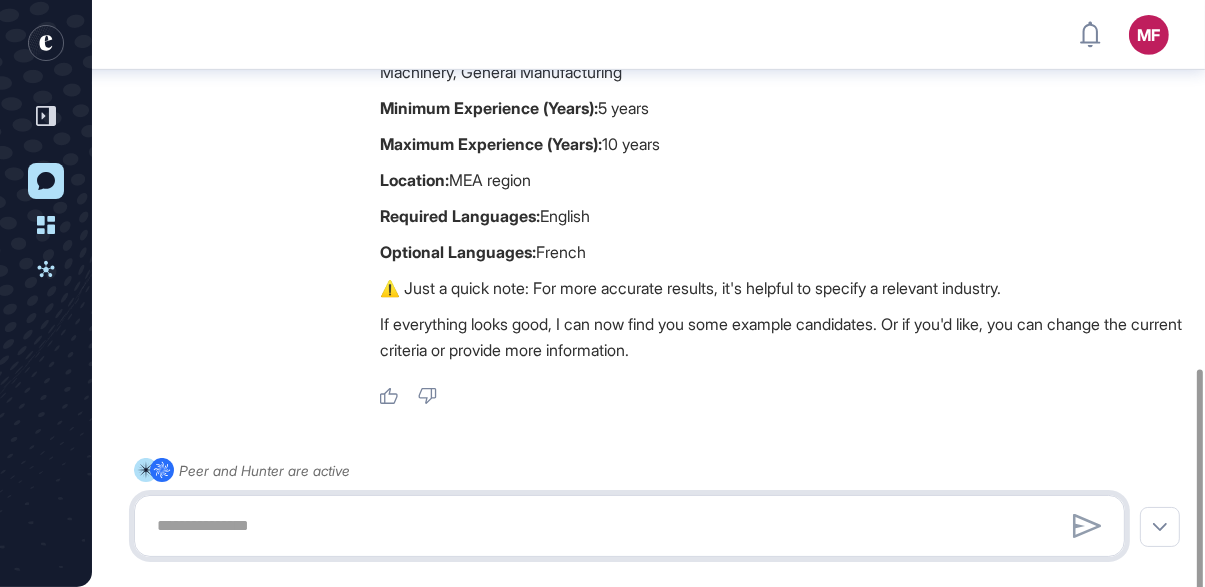 click at bounding box center (629, 526) 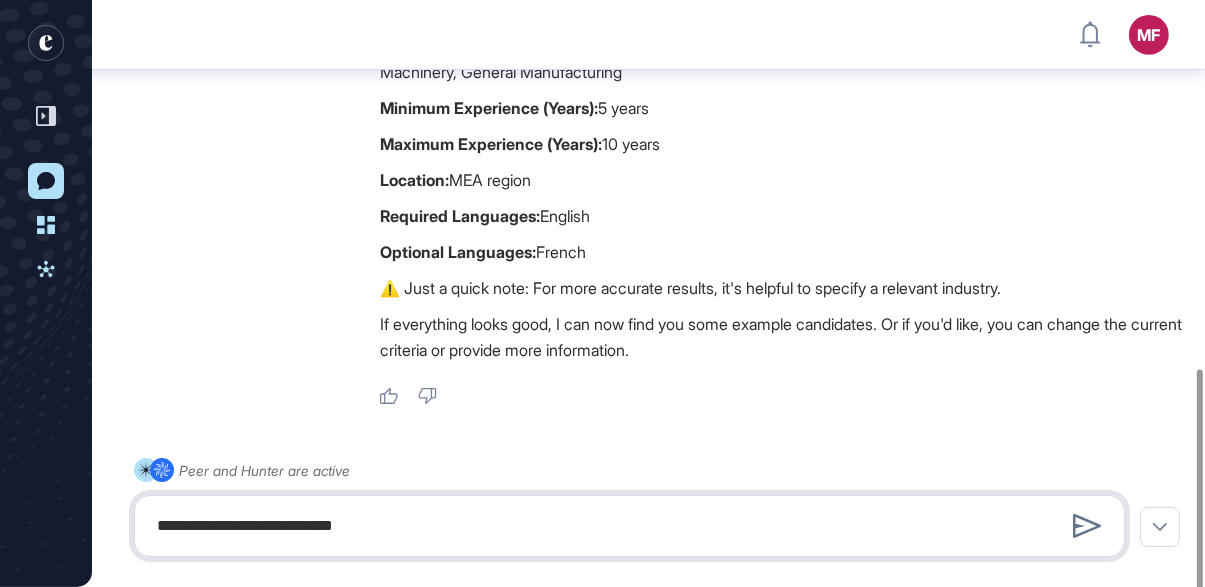 type on "**********" 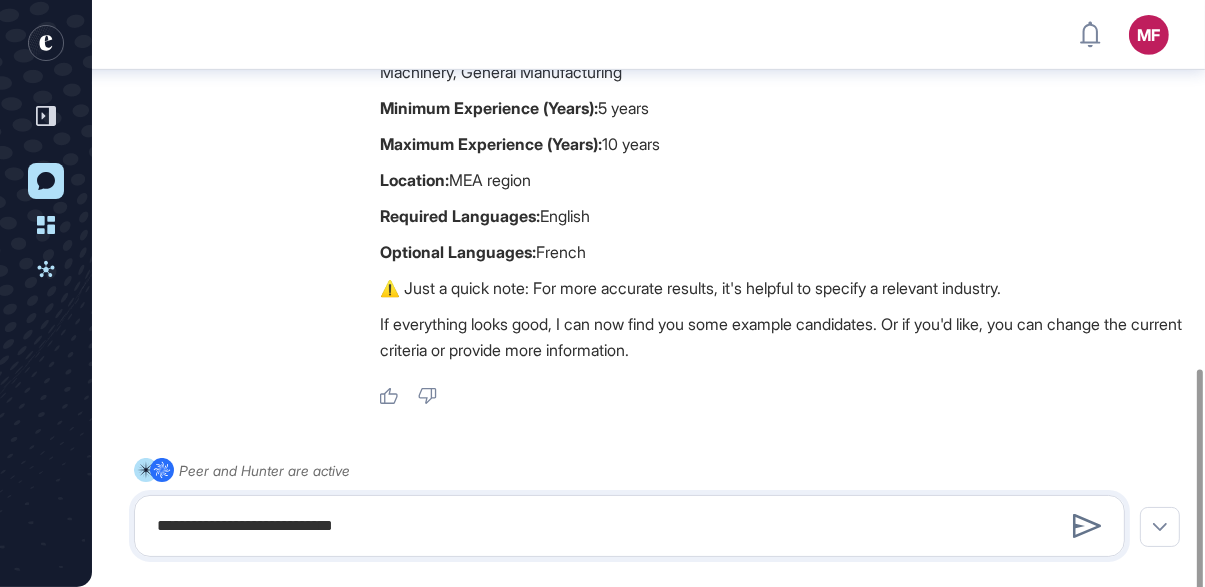 type 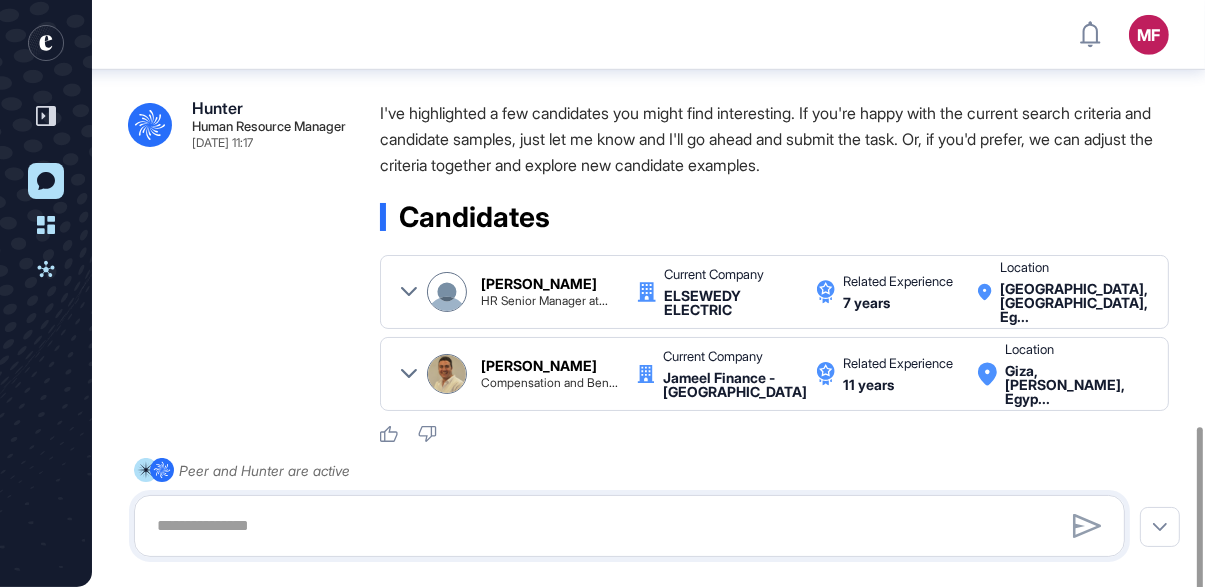 scroll, scrollTop: 1306, scrollLeft: 0, axis: vertical 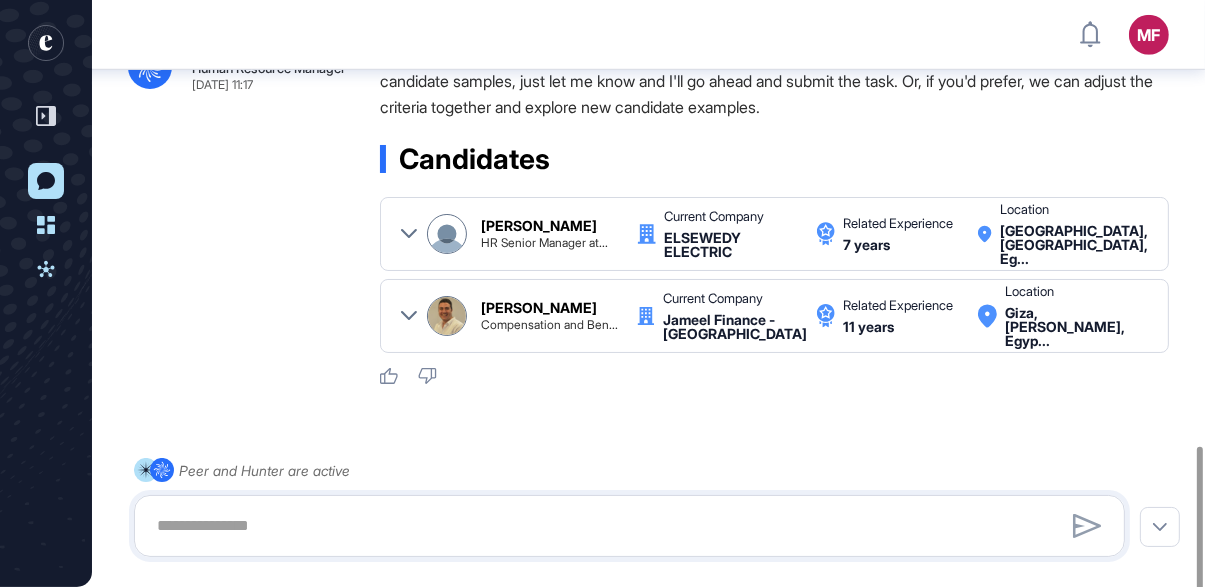 click 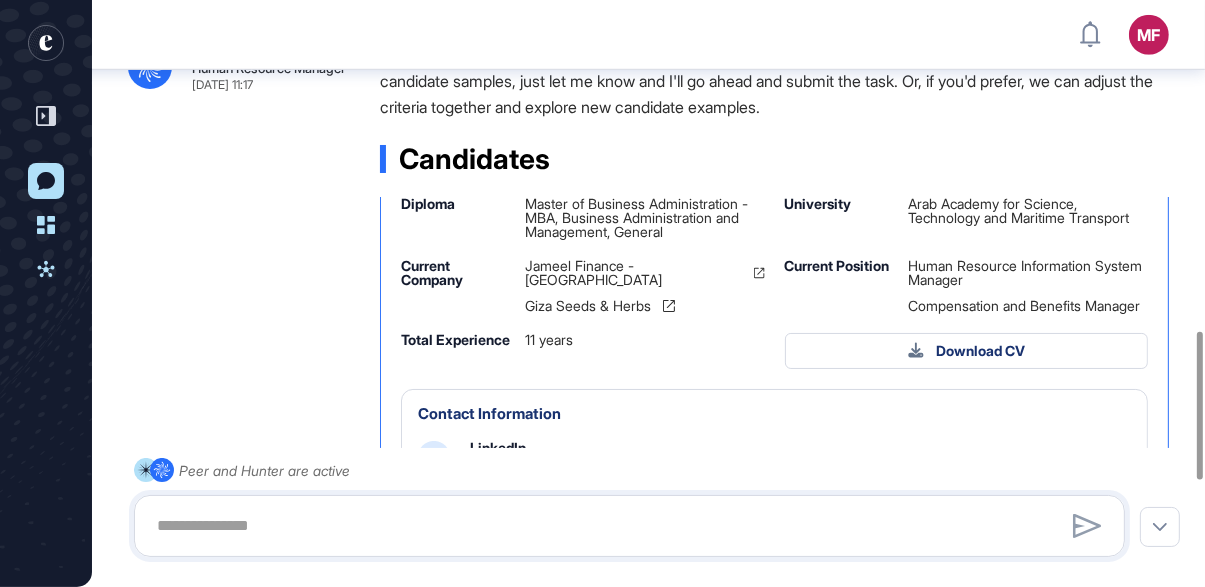 scroll, scrollTop: 58, scrollLeft: 0, axis: vertical 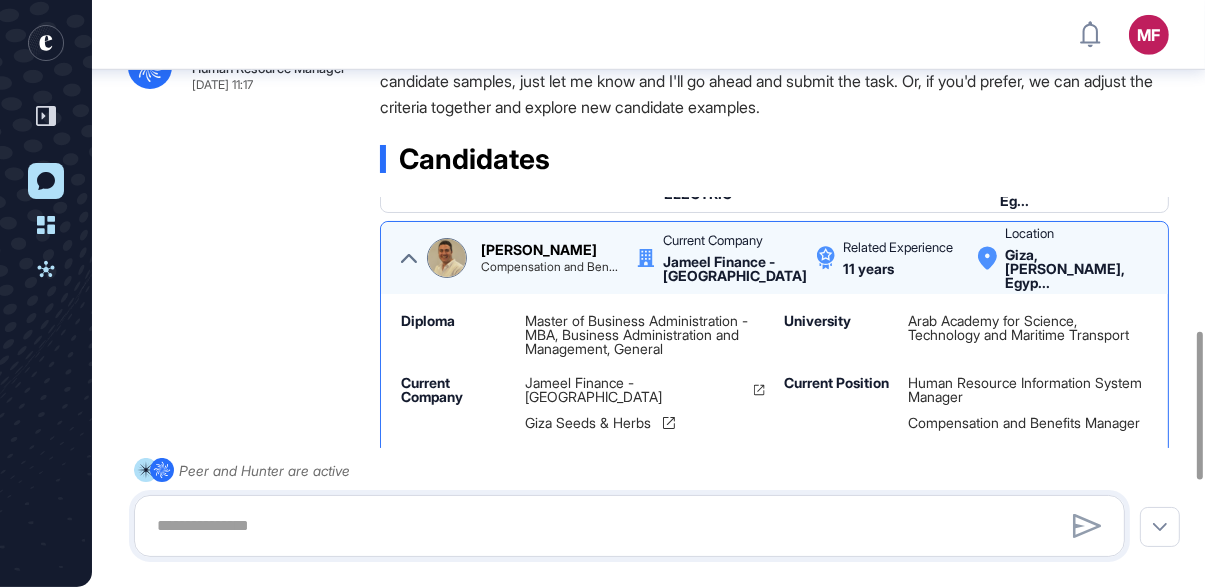 click 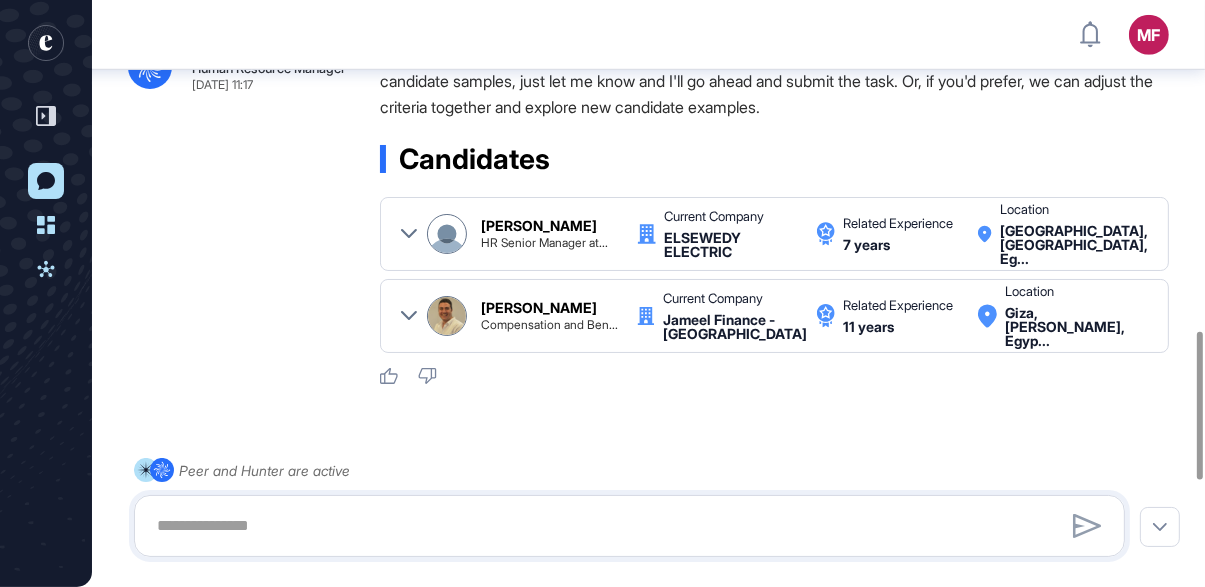 scroll, scrollTop: 0, scrollLeft: 0, axis: both 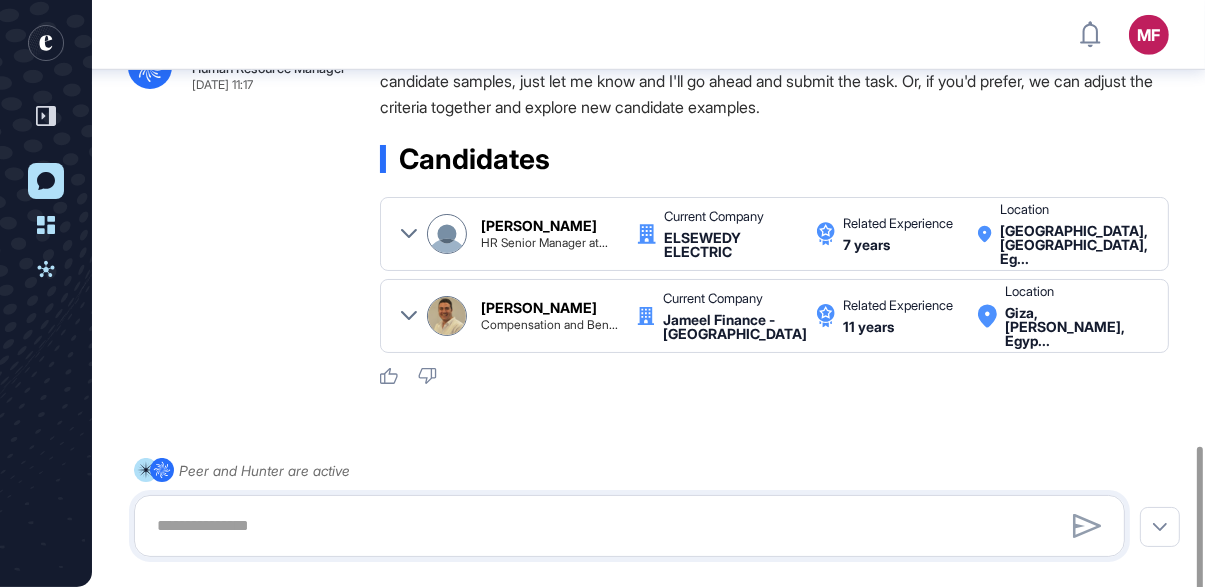 click 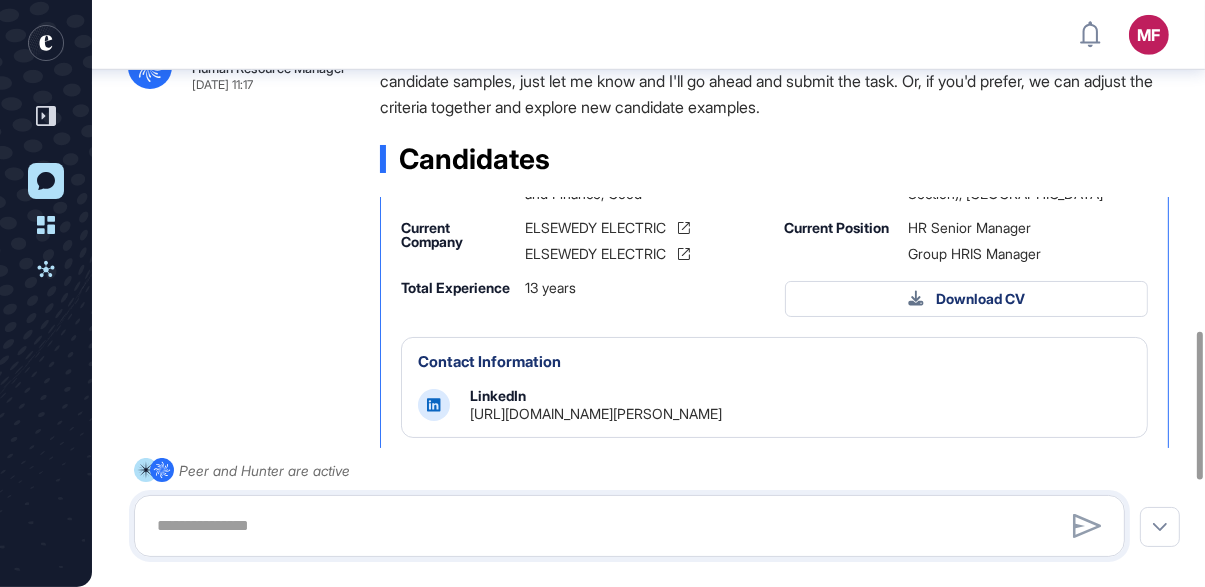 scroll, scrollTop: 175, scrollLeft: 0, axis: vertical 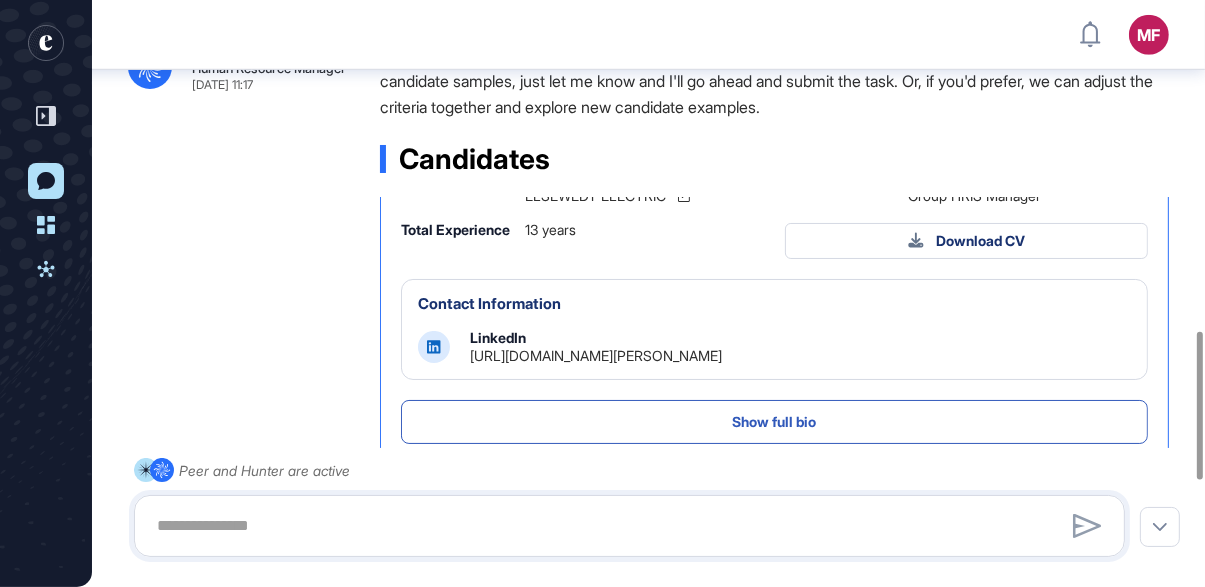 click on "https://www.linkedin.com/in/mohamed-ghoneim-48140344" at bounding box center (596, 355) 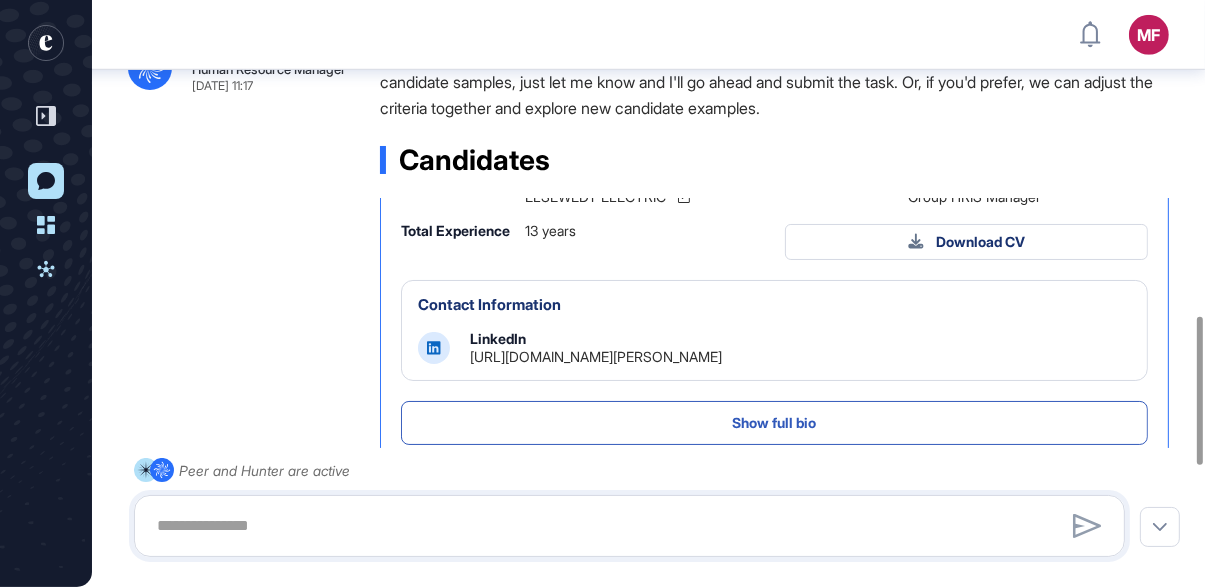 scroll, scrollTop: 1247, scrollLeft: 0, axis: vertical 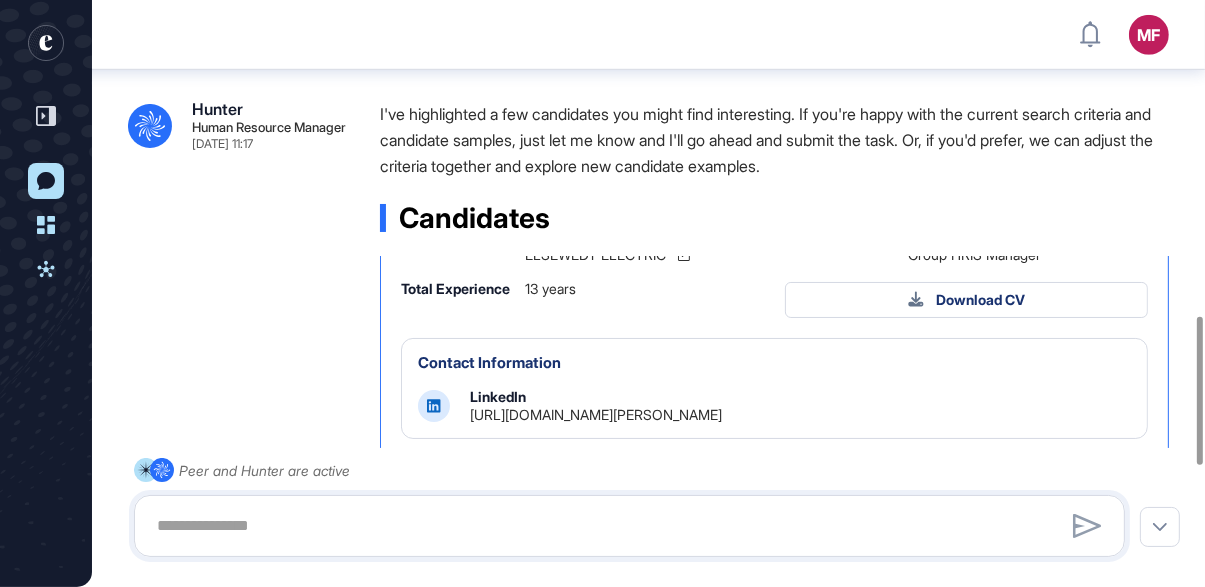 click on ".cls-2{fill:#fff} Hunter Human Resource Manager Jul 30, 2025 11:17 I've highlighted a few candidates you might find interesting. If you're happy with the current search criteria and candidate samples, just let me know and I'll go ahead and submit the task. Or, if you'd prefer, we can adjust the criteria together and explore new candidate examples.   Candidates Mohamed Ghoneim HR Senior Manager at... Current Company ELSEWEDY ELECTRIC Related Experience 7 years Location New Cairo, Cairo, Eg... Diploma Bachelor of Commerce, Accounting and Finance, Good University Faculty of Commerce (English Section), Cairo University Current Company ELSEWEDY ELECTRIC ELSEWEDY ELECTRIC Current Position HR Senior Manager Group HRIS Manager Total Experience 13 years Download CV Contact Information LinkedIn https://www.linkedin.com/in/mohamed-ghoneim-48140344 Show full bio General Reasoning About AI Match Summary Strengths Extensive and relevant HR experience, including direct Compensation and Benefits expertise. Weaknesses hris hr" at bounding box center (648, 620) 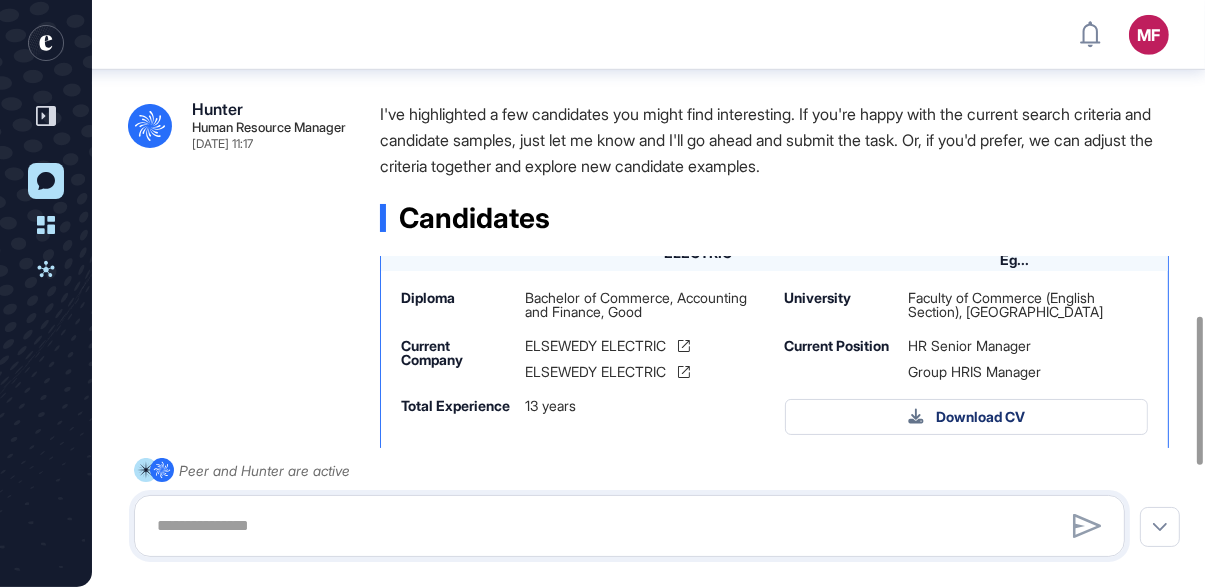 scroll, scrollTop: 0, scrollLeft: 0, axis: both 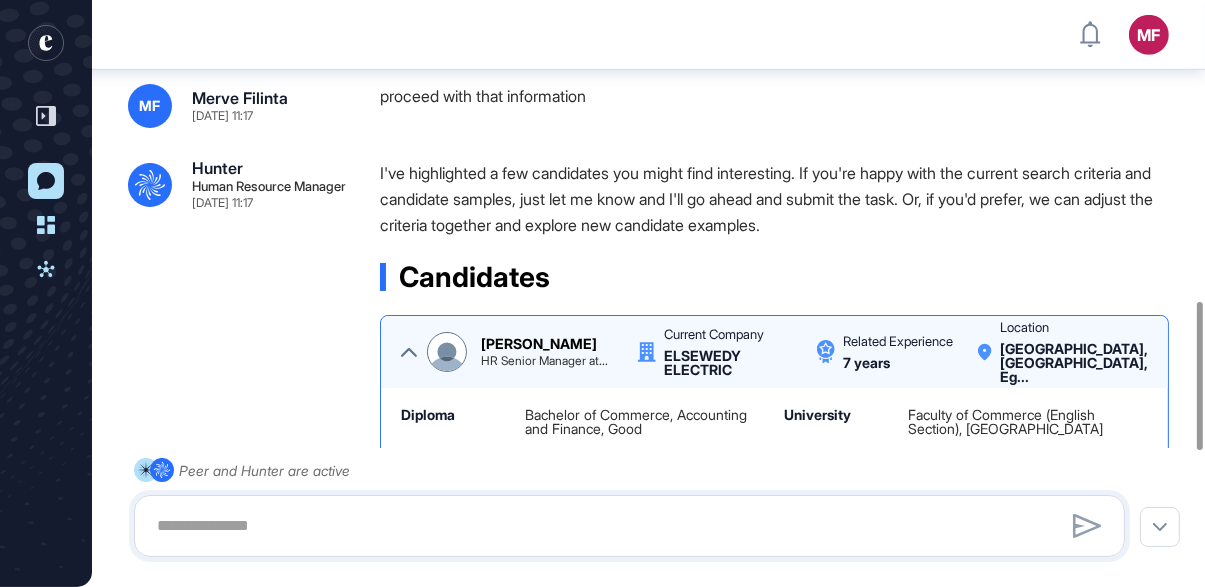 click 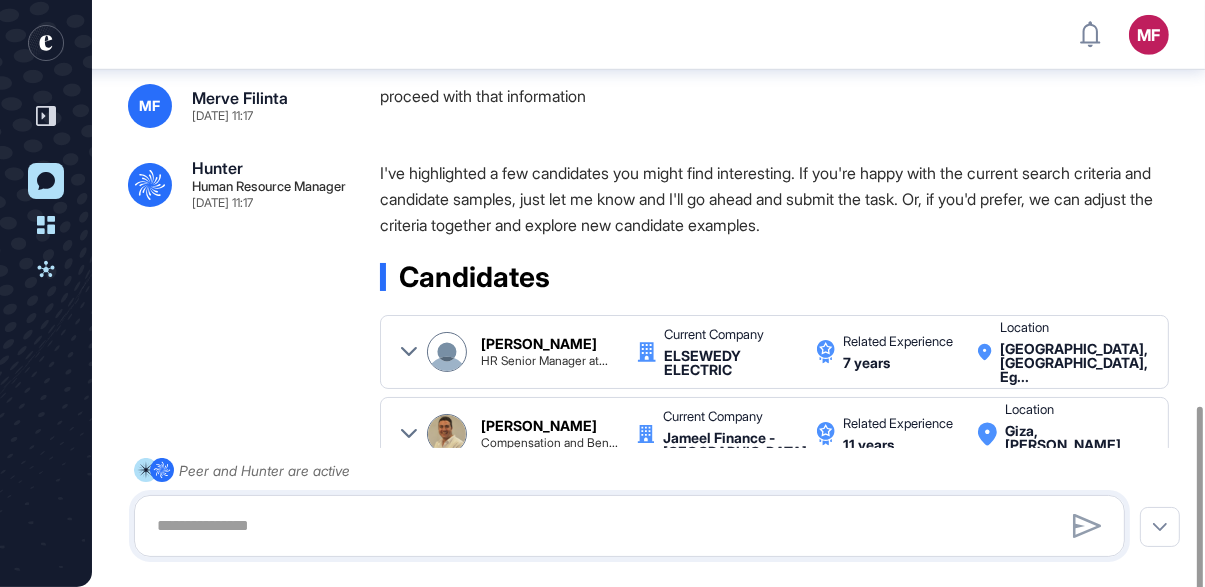 scroll, scrollTop: 1247, scrollLeft: 0, axis: vertical 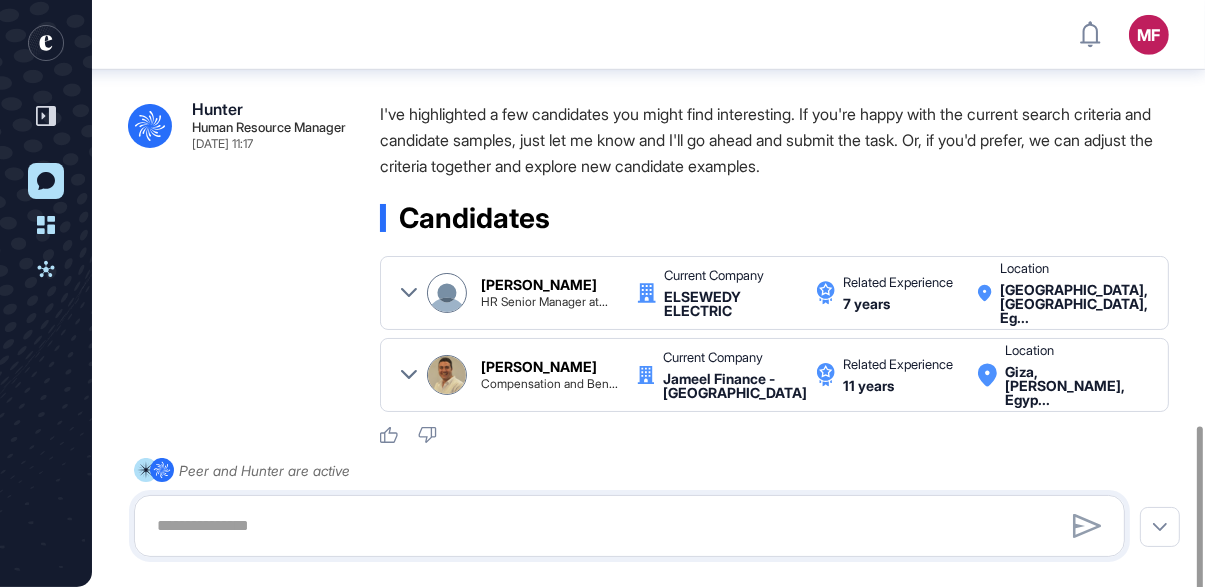click 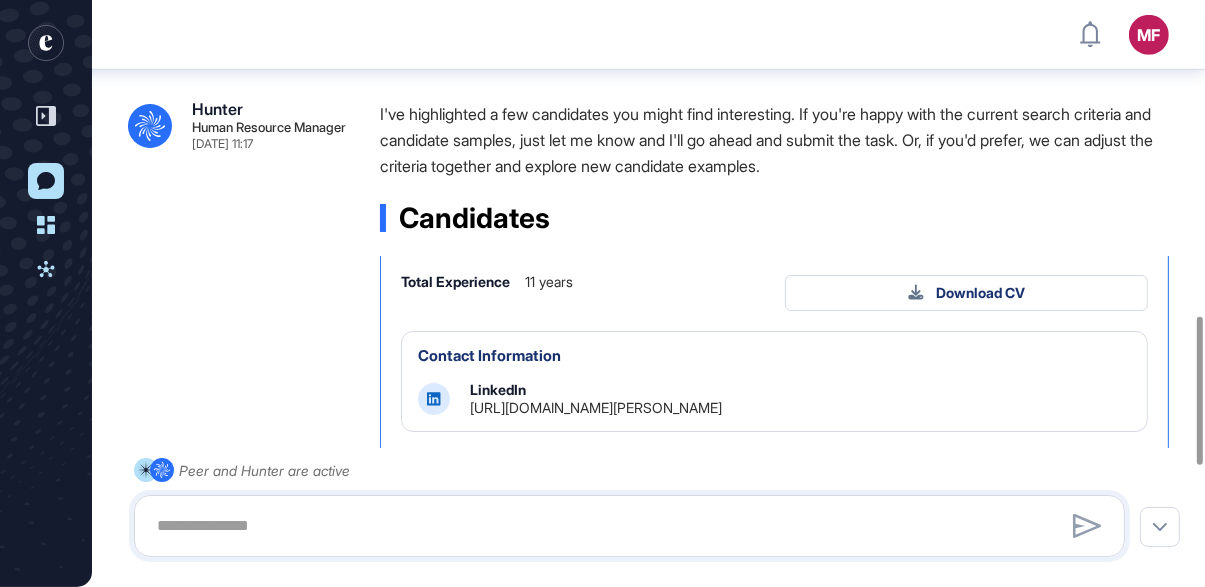 scroll, scrollTop: 351, scrollLeft: 0, axis: vertical 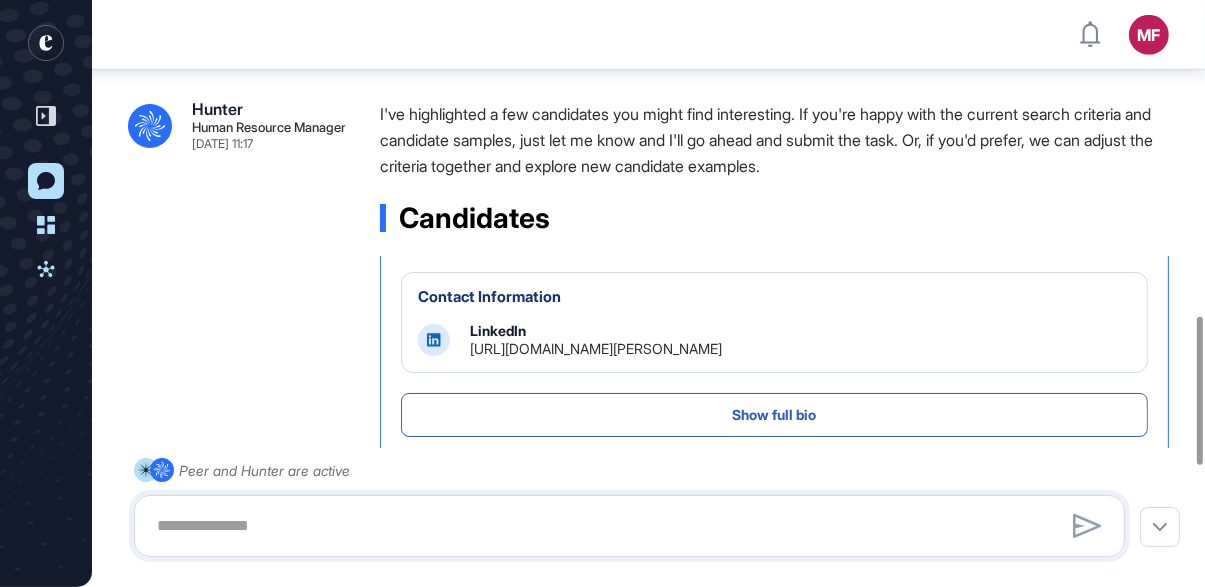 click on "https://www.linkedin.com/in/bishoy-mansour-9b9b90ba" at bounding box center (596, 348) 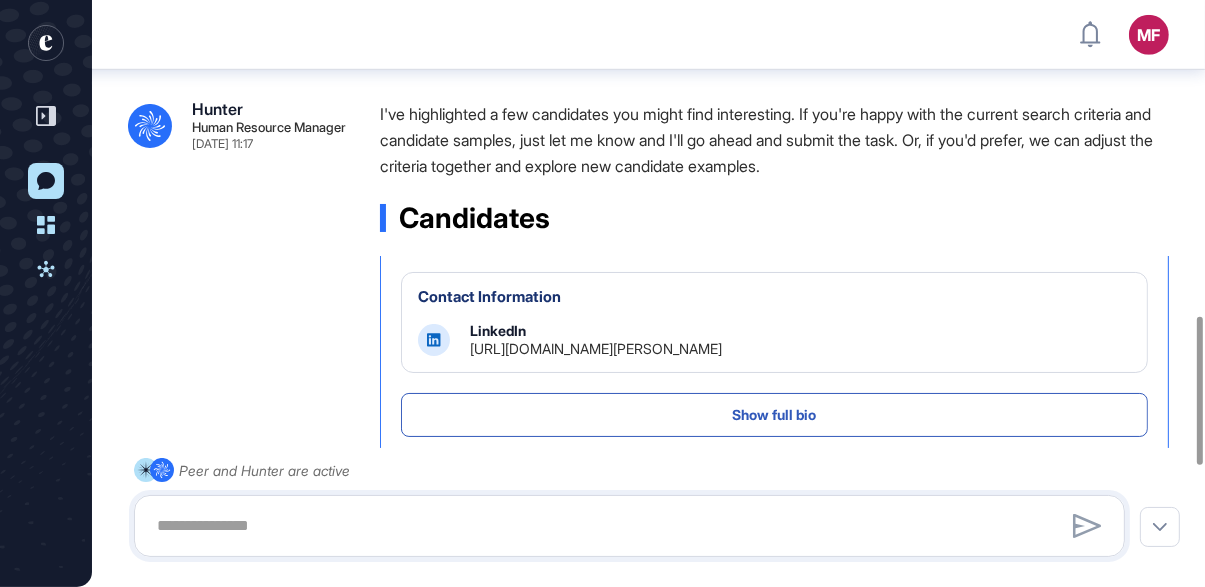 scroll, scrollTop: 1363, scrollLeft: 0, axis: vertical 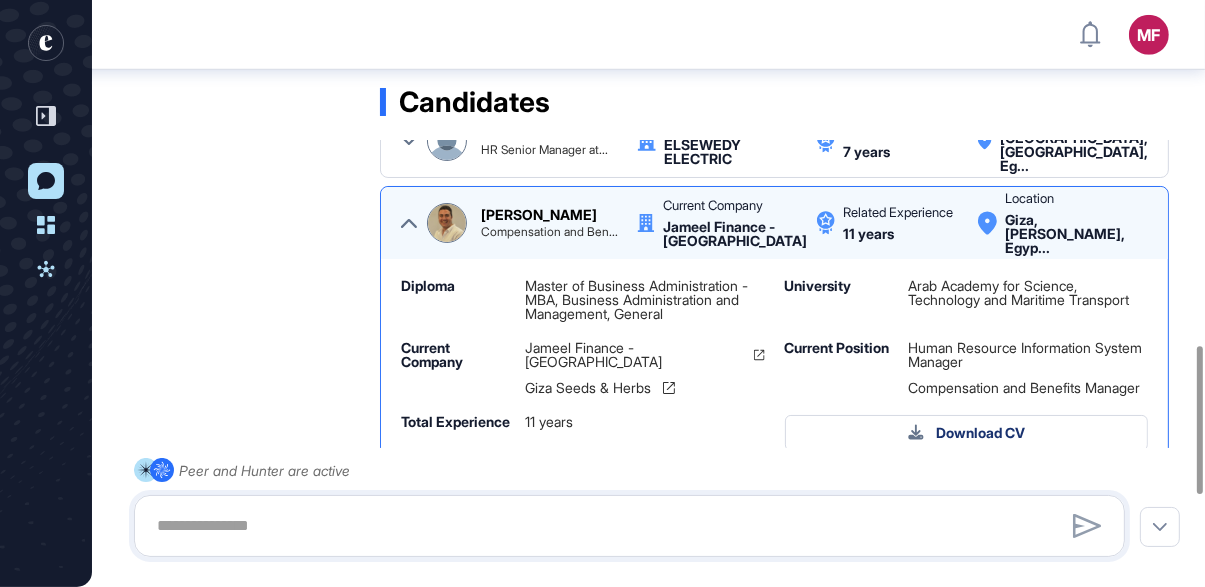 click 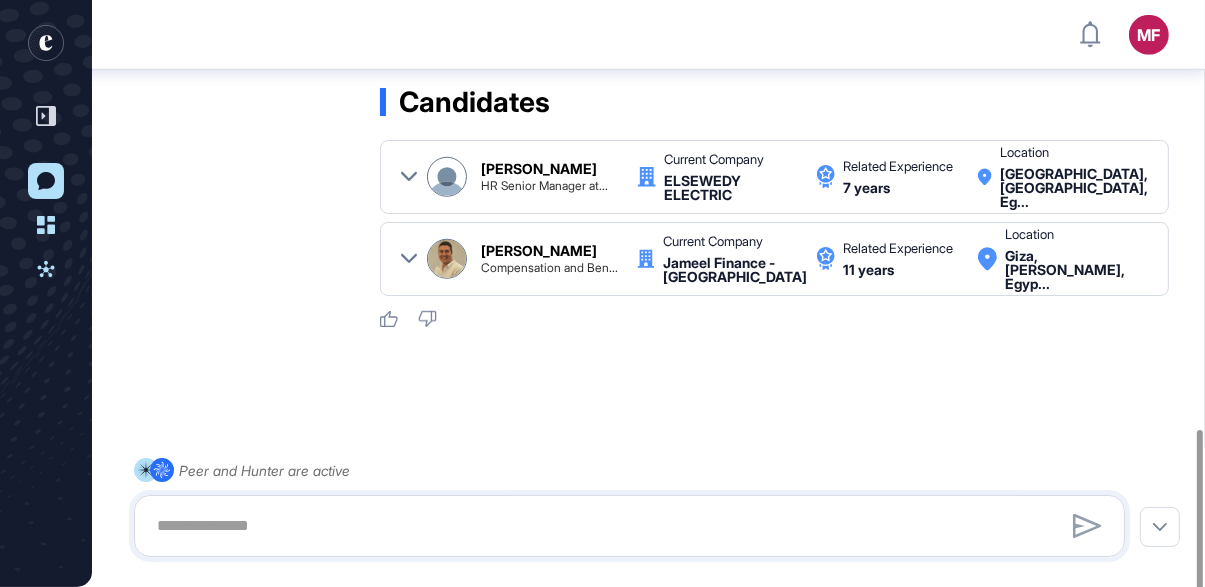 scroll, scrollTop: 0, scrollLeft: 0, axis: both 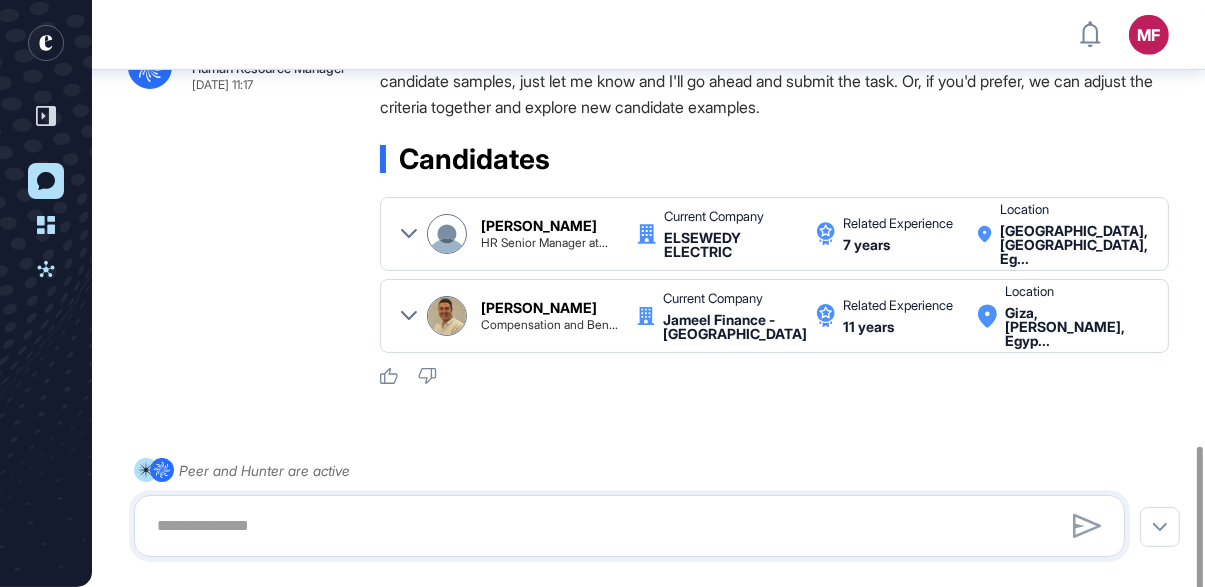 click on "New Conversation Dashboard Activities" at bounding box center (46, 293) 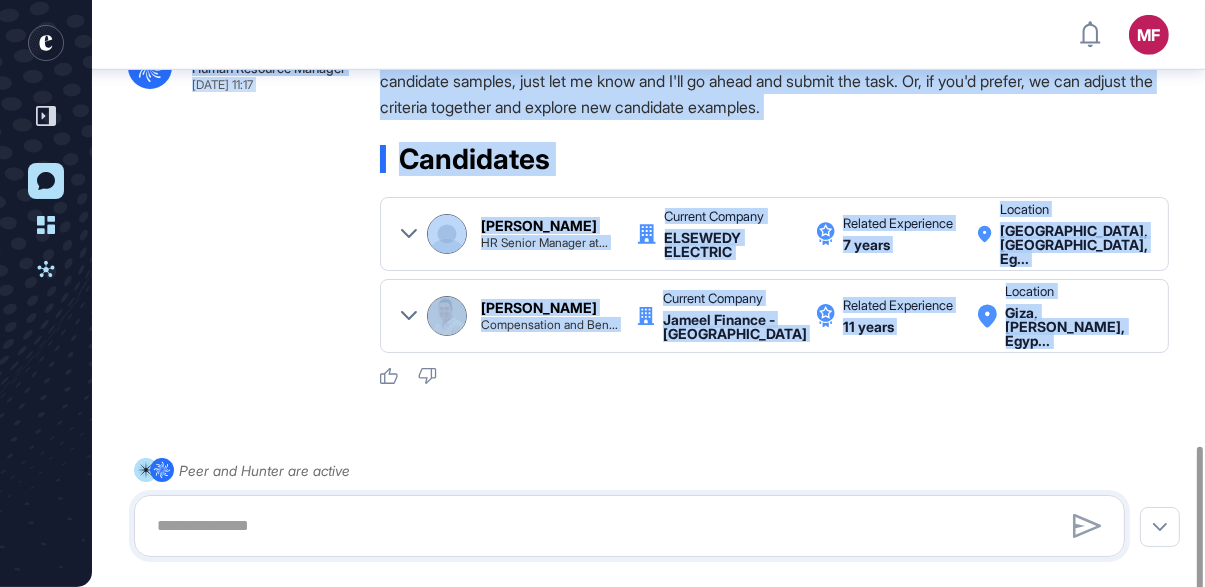 drag, startPoint x: 0, startPoint y: 354, endPoint x: 236, endPoint y: 388, distance: 238.43657 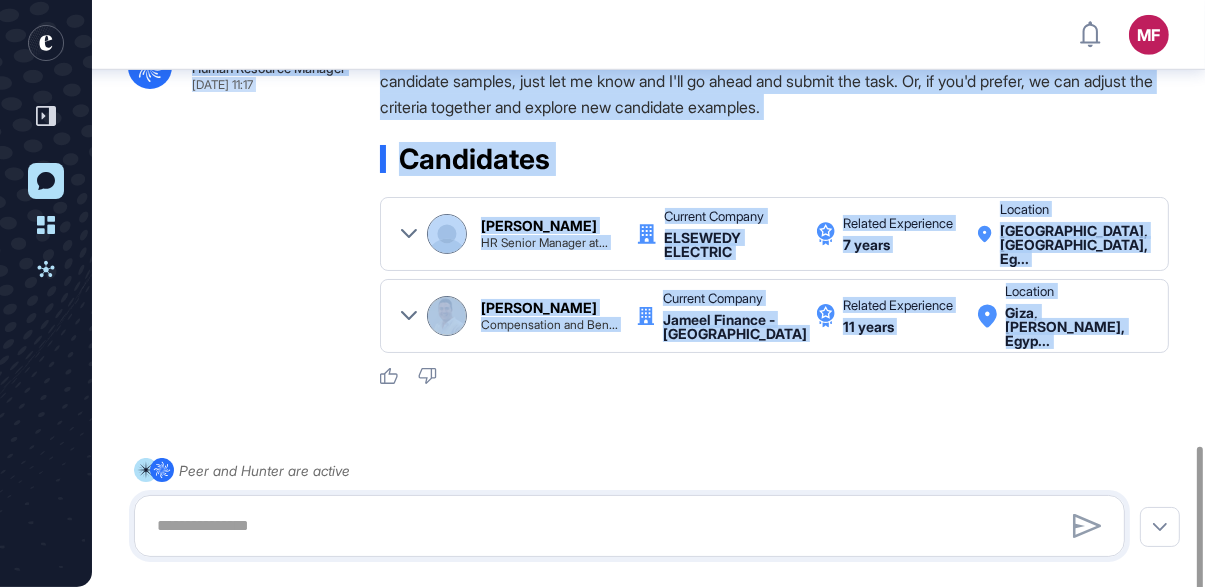 click on "MF Dashboard Profile My Content Request More Data New Conversation Dashboard Activities .cls-2{fill:#fff} Hunter Human Resource Manager Jul 30, 2025 11:11 I'm Hunter. Thanks for reaching out! As your Recruitment Manager, I can search and evaluate candidates based on the criteria below. Feel free to give as much information as you like:      Roles   Brief   Skills   University Filter   Current Industry Filter   Related Industries   Min-Max Experience (Years)   Location (Regions, countries or cities)   Required or Optional Languages   Past or Current Companies   Candidate Name      You may also exclude companies from your search.   Like Dislike MF Merve Filinta Jul 30, 2025 11:13 i want to hire Compensation and Benefits Specialist with minumun 5 years to maximum 10 years of experience located in MEA region. French will be plus. Find from top companies and universities. .cls-2{fill:#fff} Hunter Human Resource Manager Jul 30, 2025 11:13    Roles:  Compensation and Benefits Specialist    Brief:    Skills:" 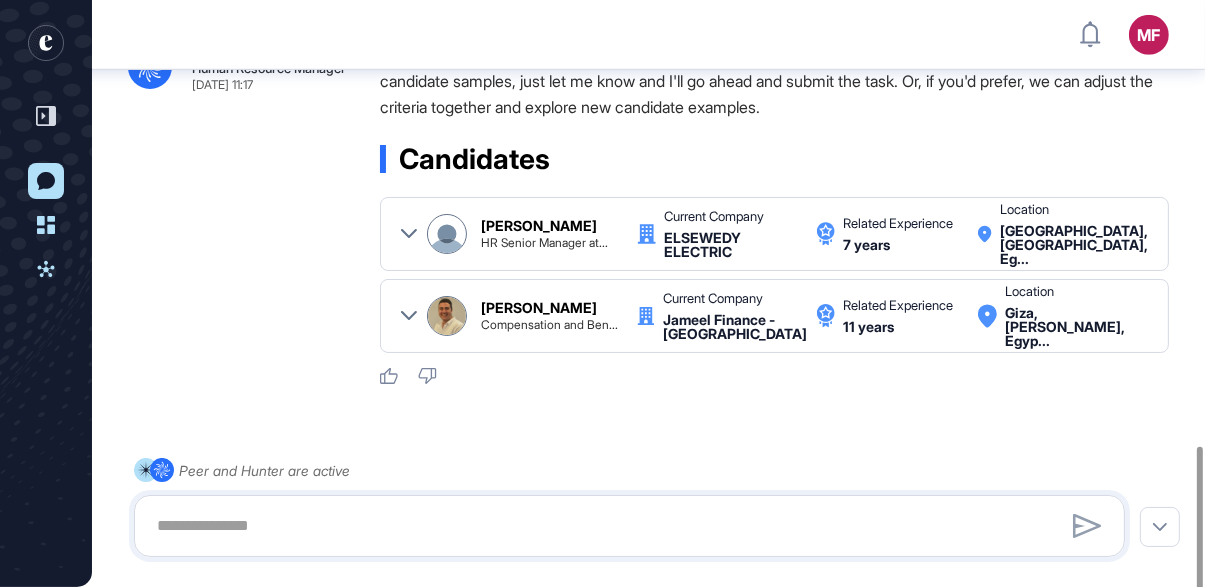 scroll, scrollTop: 1189, scrollLeft: 0, axis: vertical 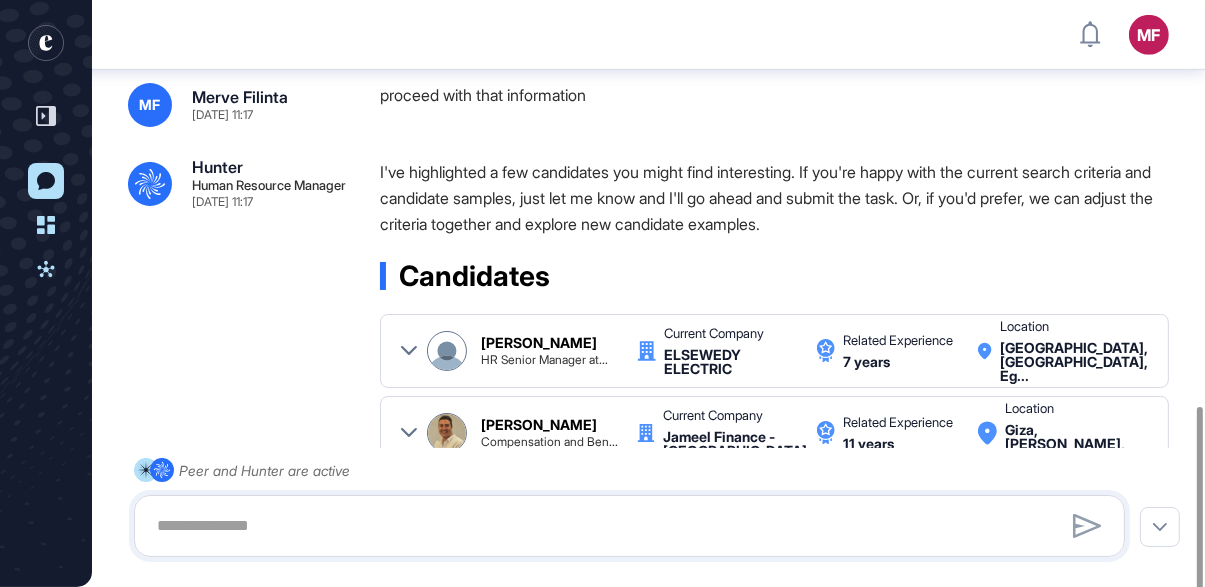 click 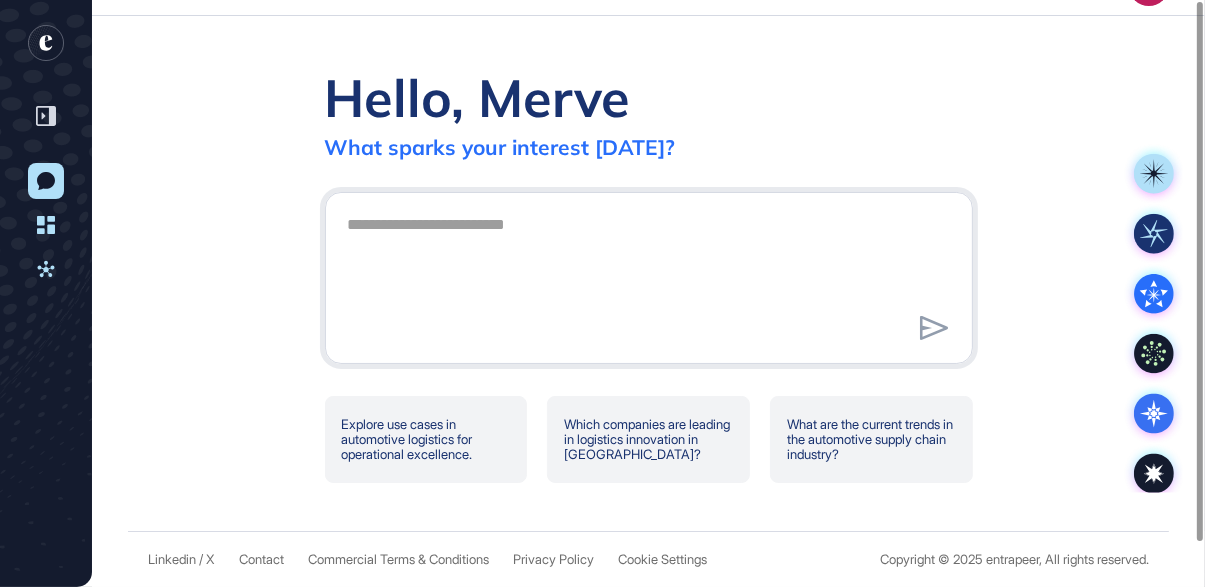 scroll, scrollTop: 0, scrollLeft: 0, axis: both 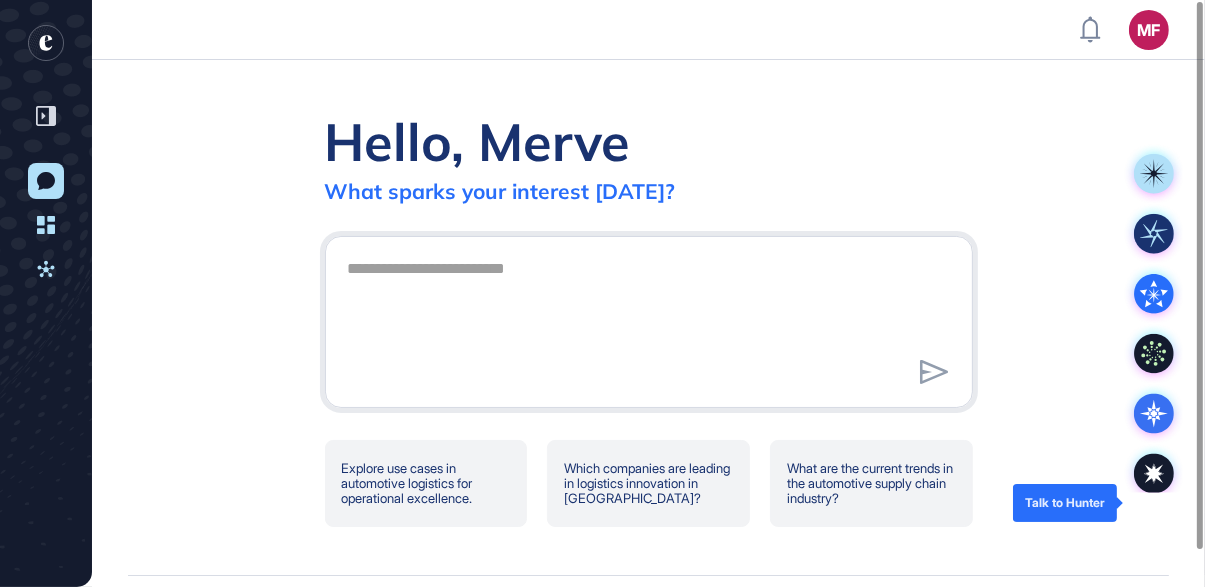 click 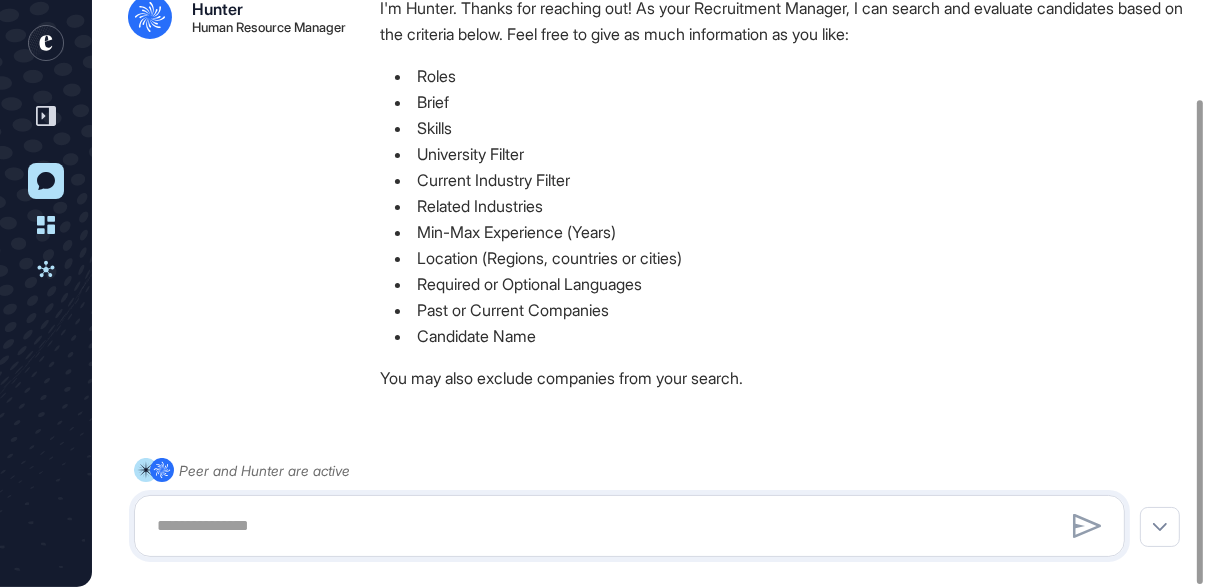 scroll, scrollTop: 139, scrollLeft: 0, axis: vertical 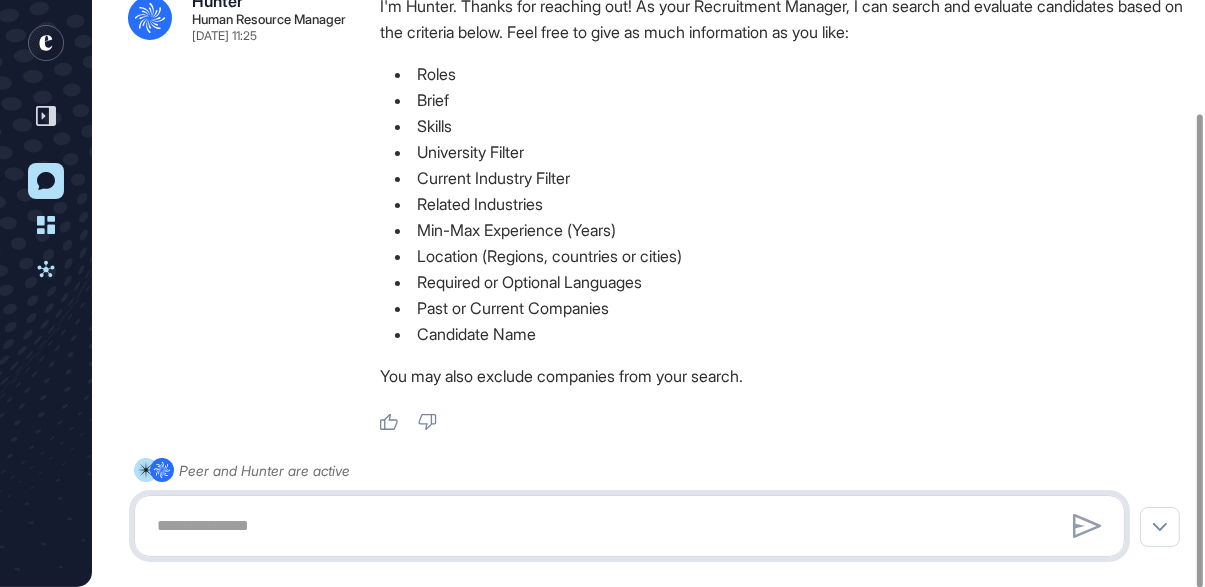 click at bounding box center (629, 526) 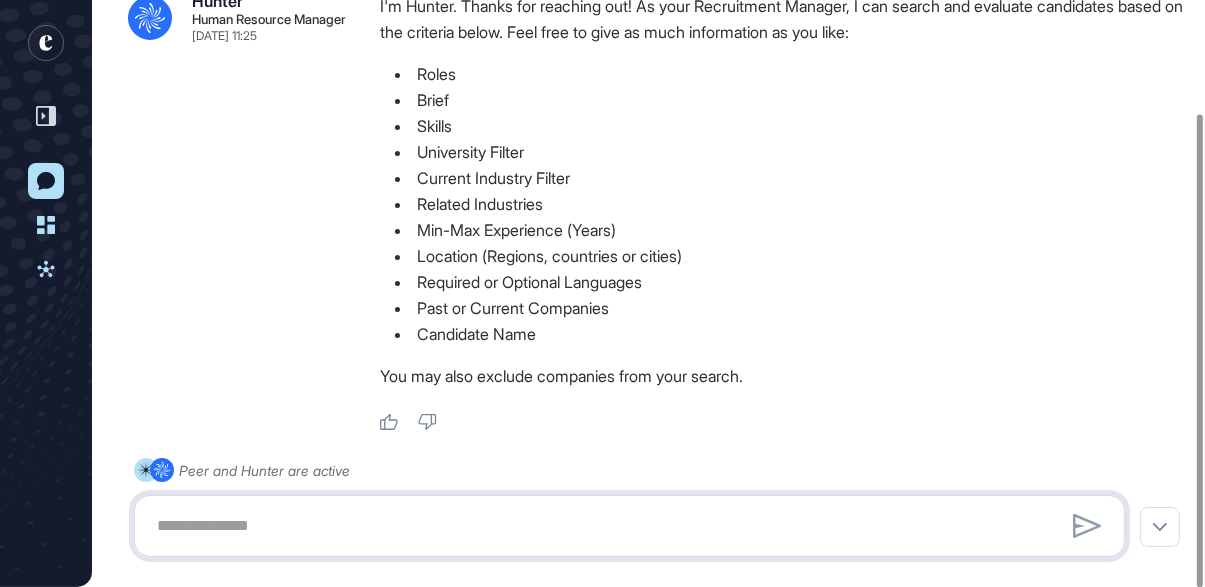 paste on "**********" 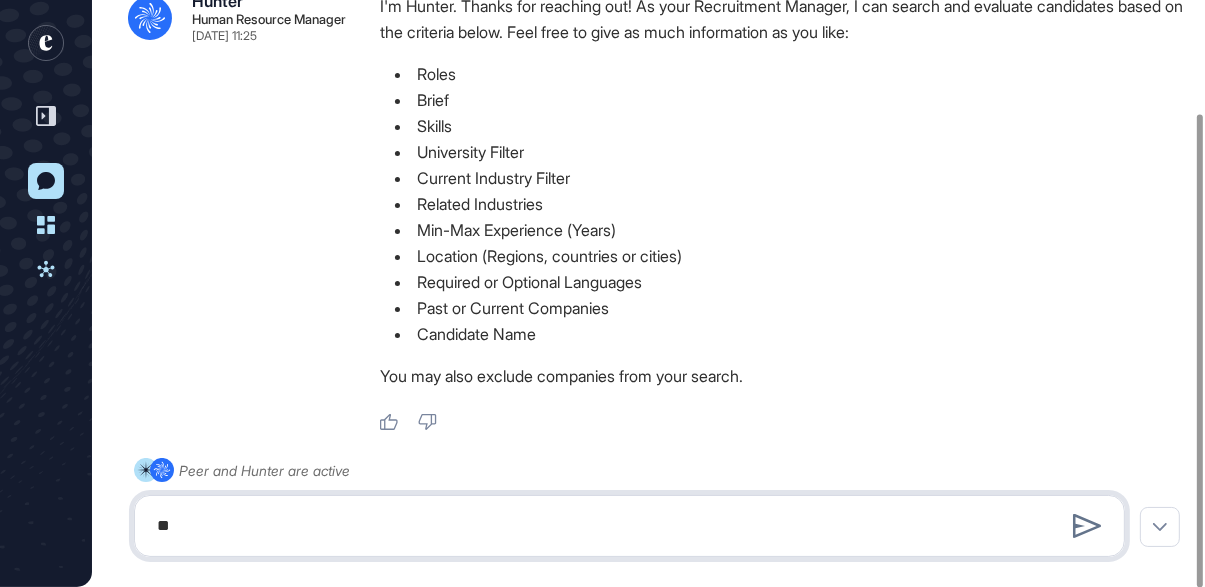 type on "*" 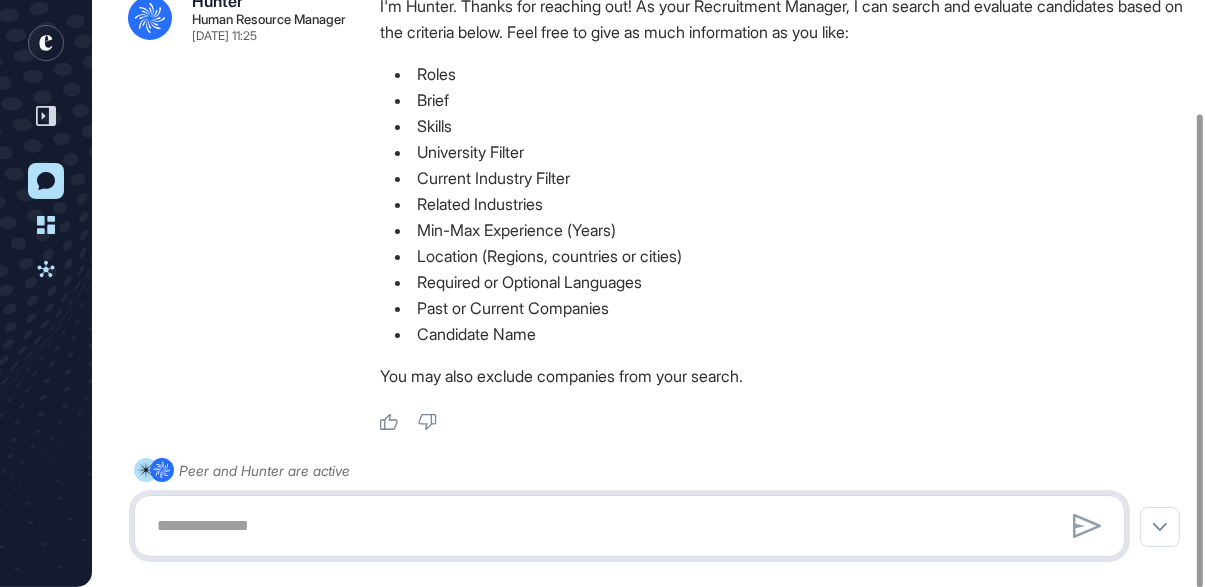 click at bounding box center [629, 526] 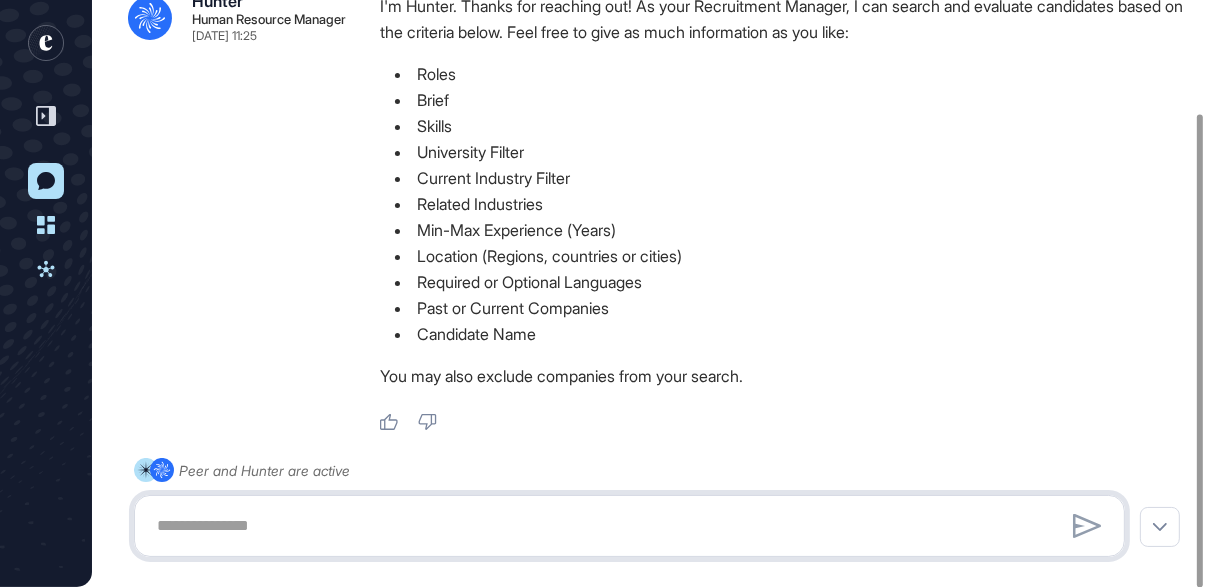 paste on "**********" 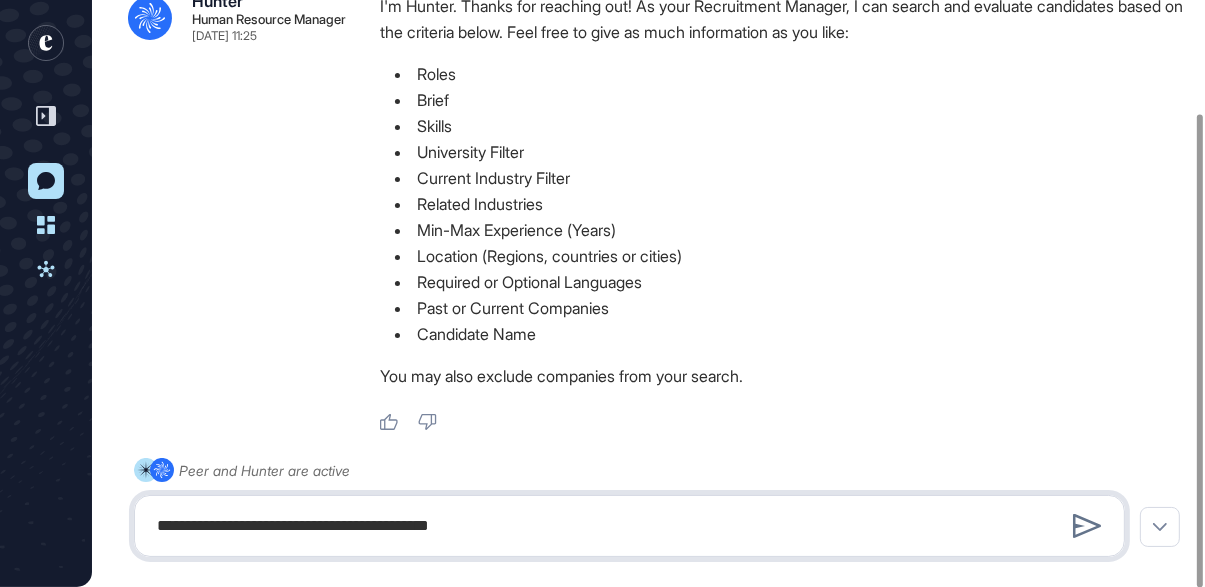 drag, startPoint x: 523, startPoint y: 528, endPoint x: 210, endPoint y: 436, distance: 326.24072 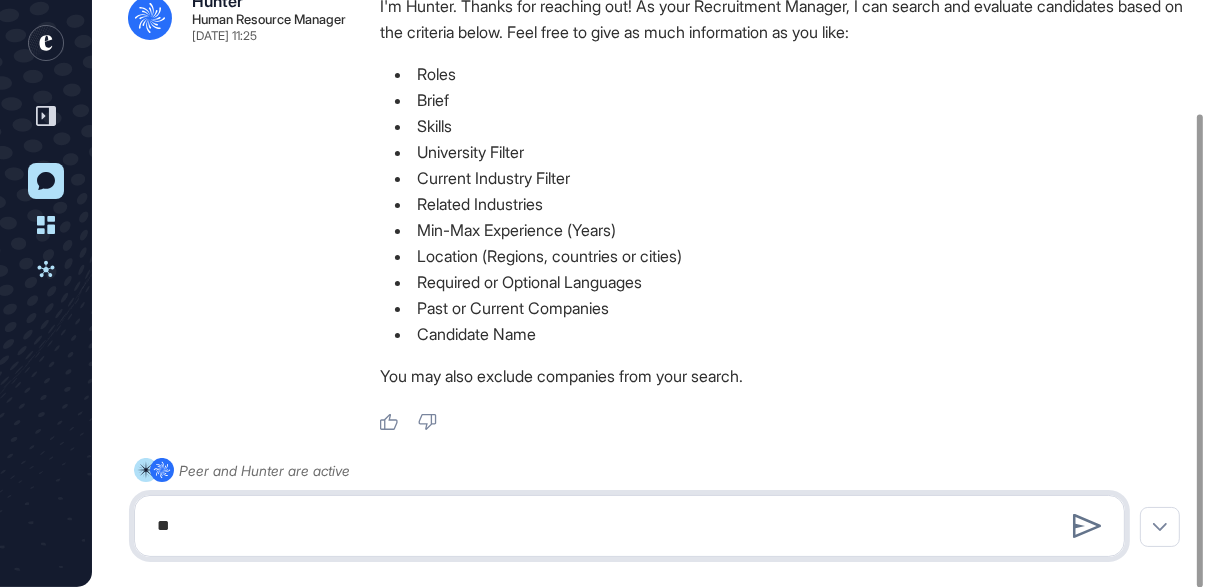 type on "*" 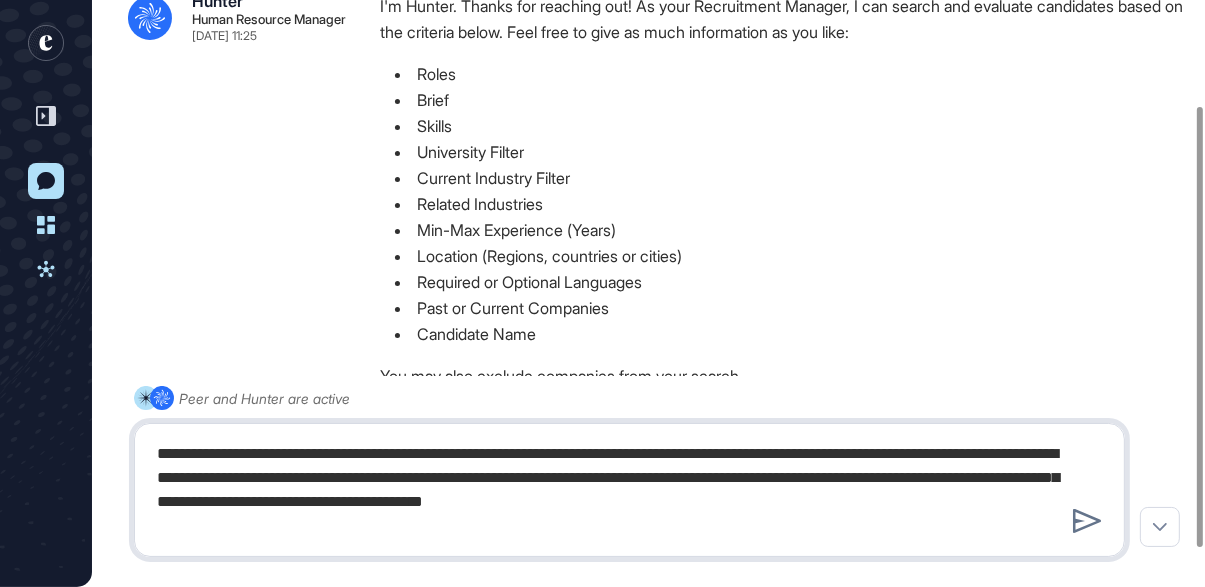 type on "**********" 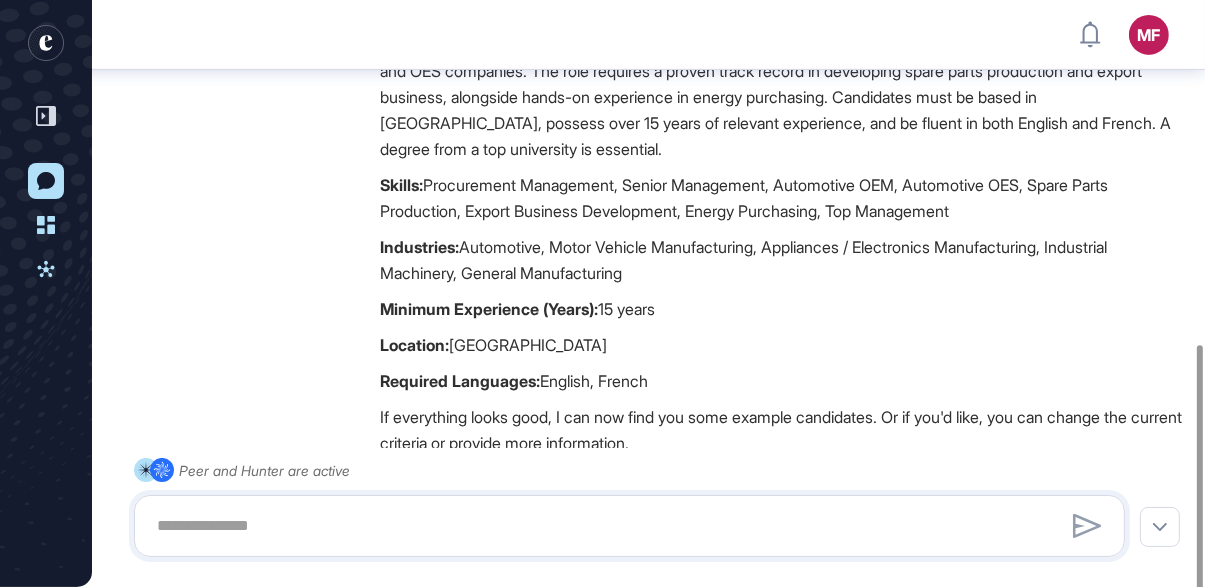 scroll, scrollTop: 729, scrollLeft: 0, axis: vertical 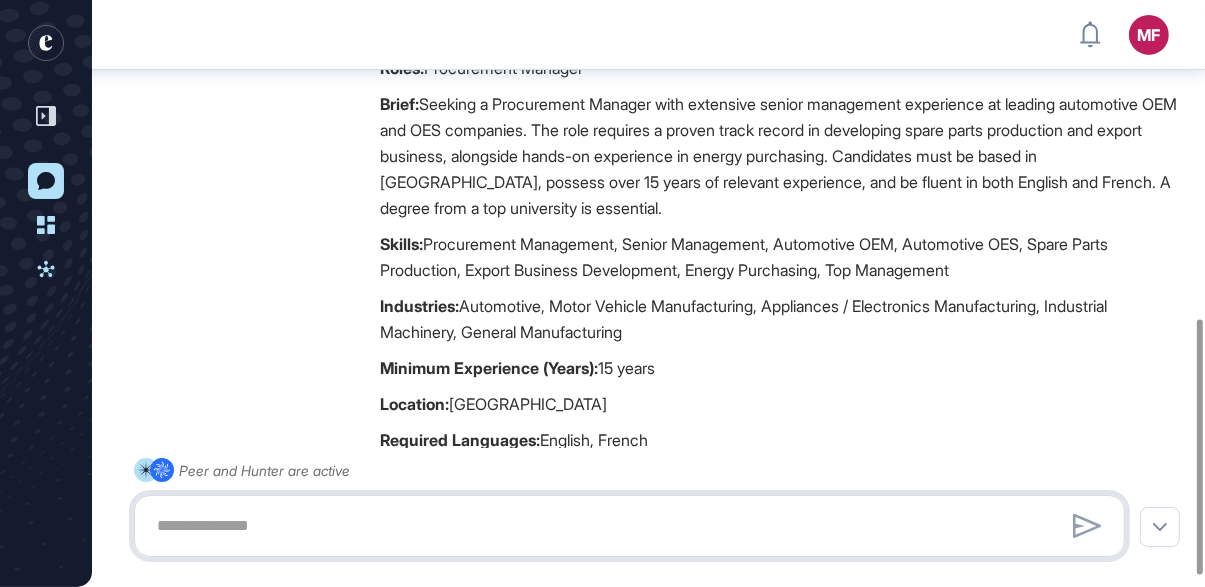 click at bounding box center [629, 526] 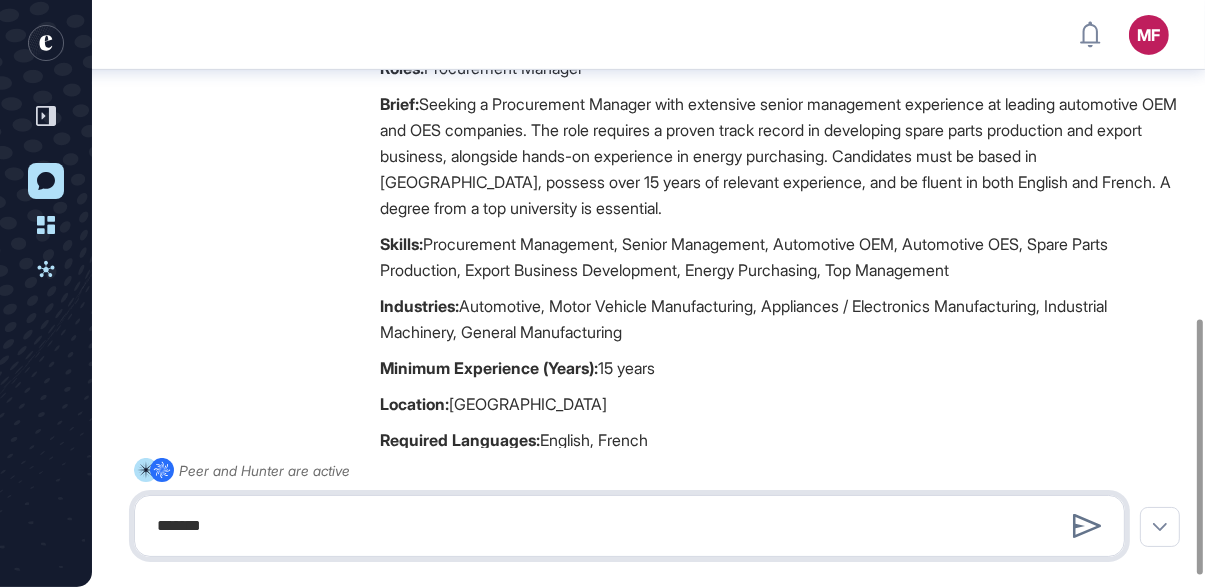 type on "*******" 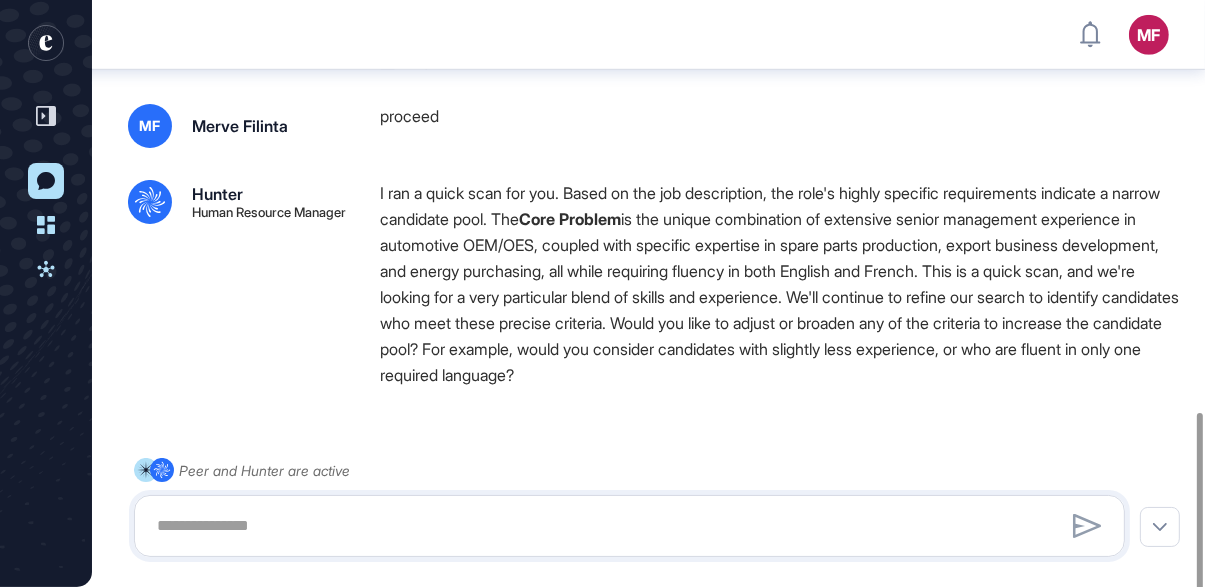 scroll, scrollTop: 1216, scrollLeft: 0, axis: vertical 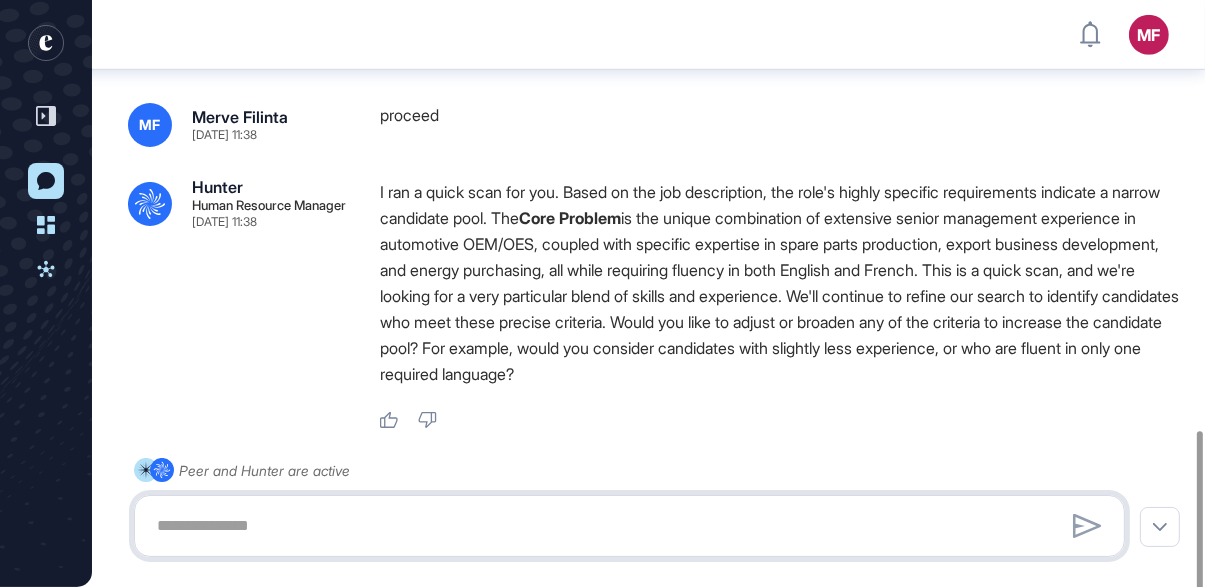 click at bounding box center (629, 526) 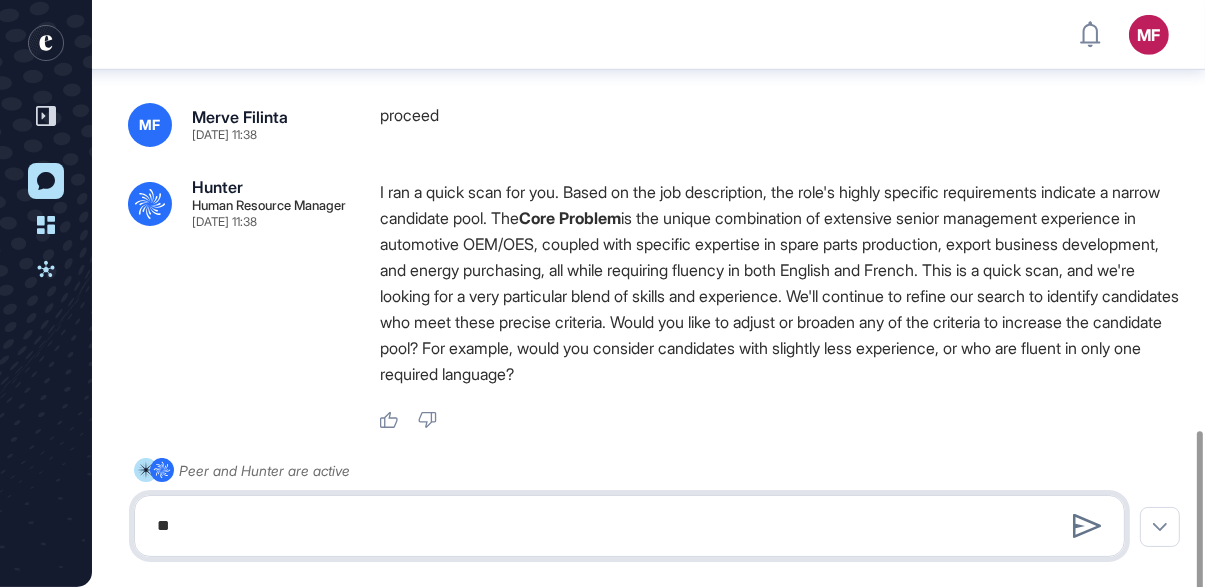 type on "*" 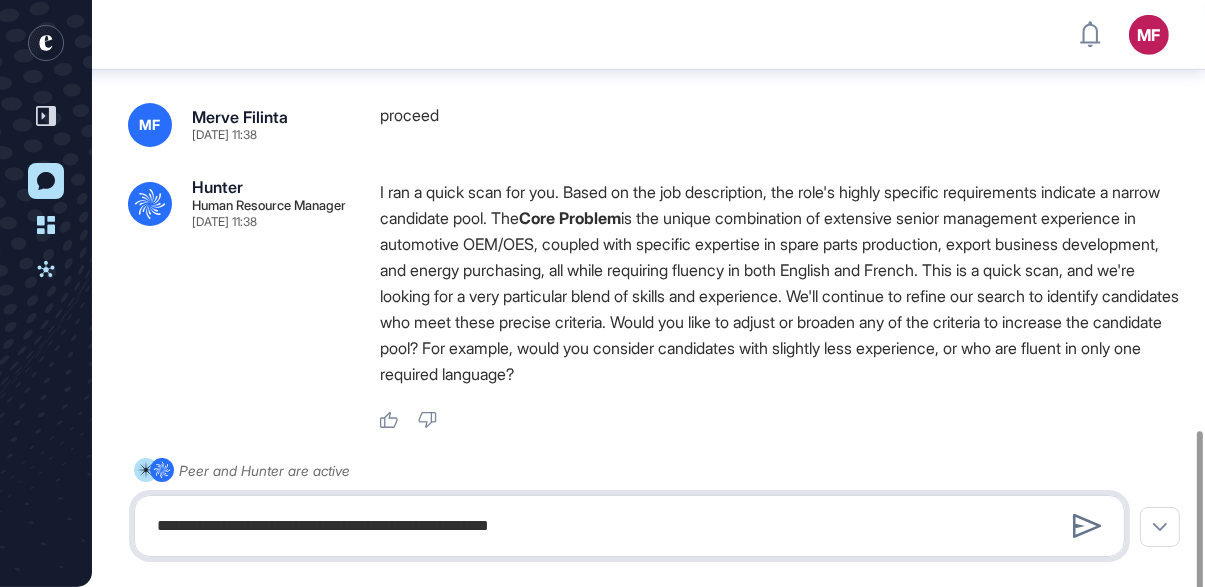 type on "**********" 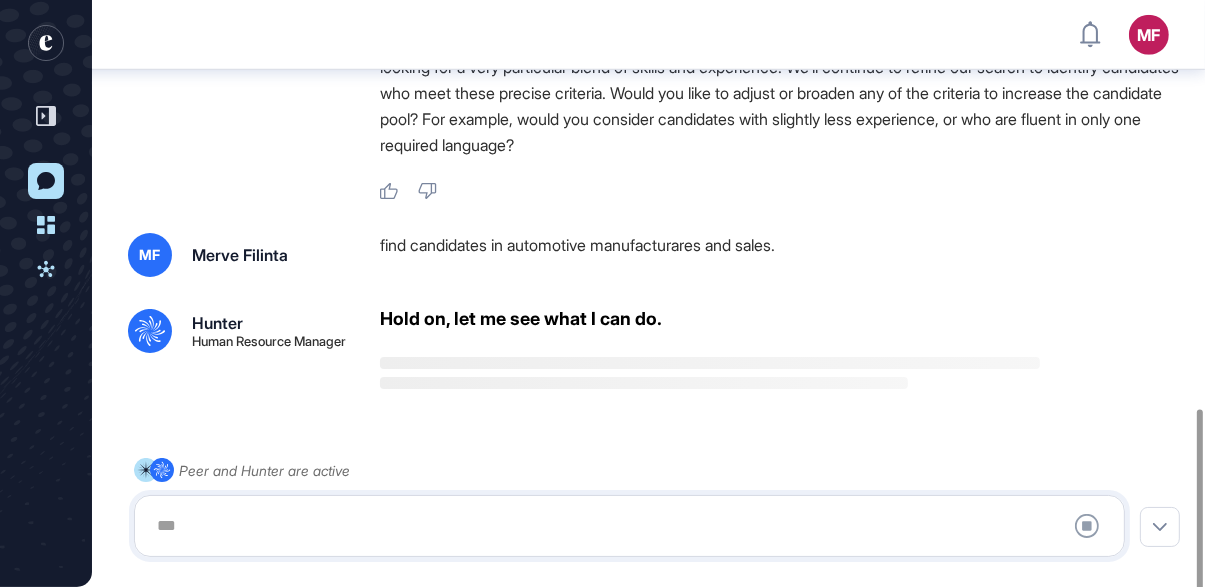 scroll, scrollTop: 1446, scrollLeft: 0, axis: vertical 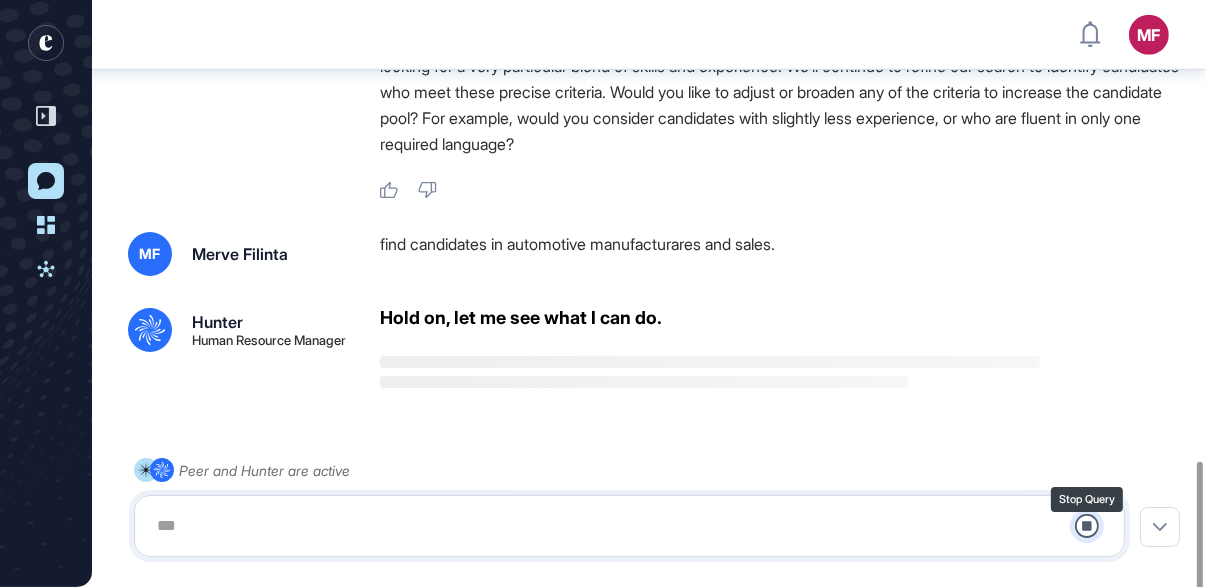 click 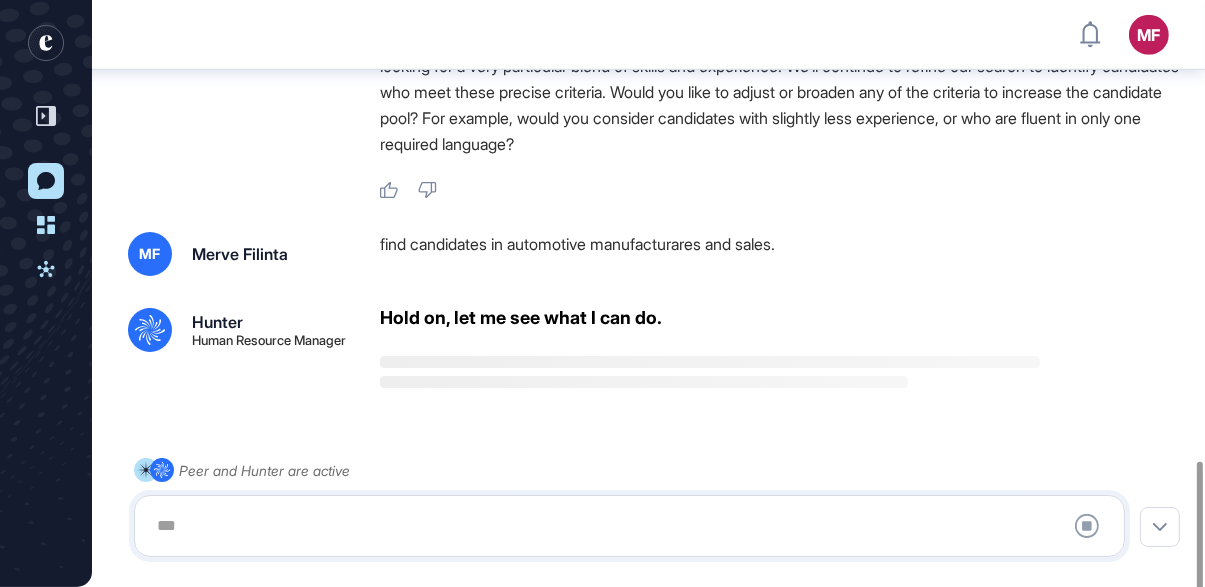 click at bounding box center [629, 526] 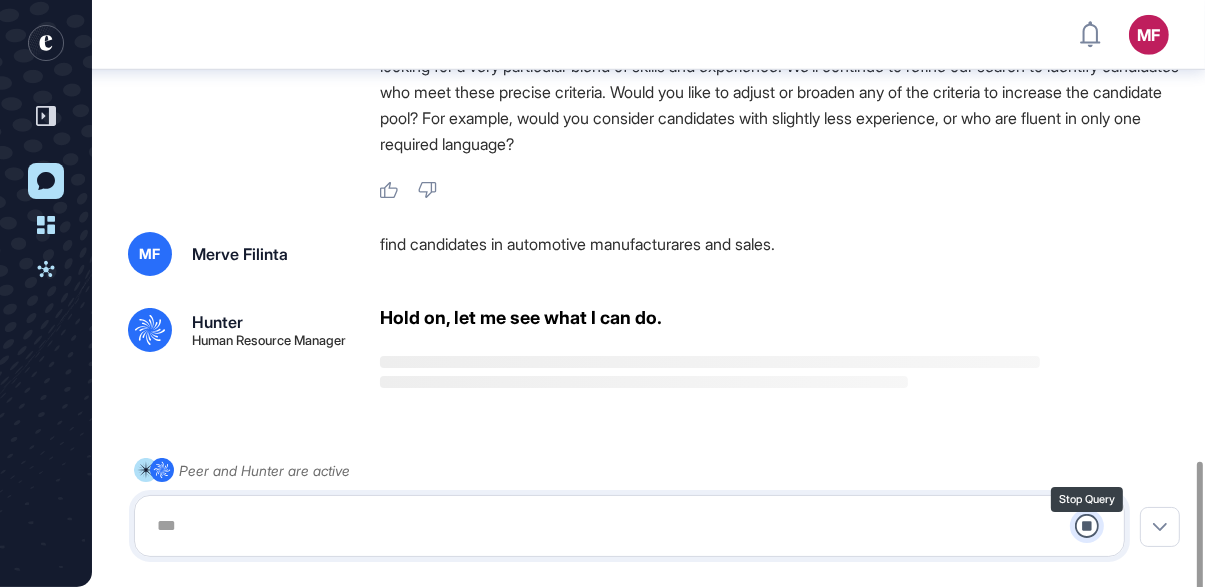 click 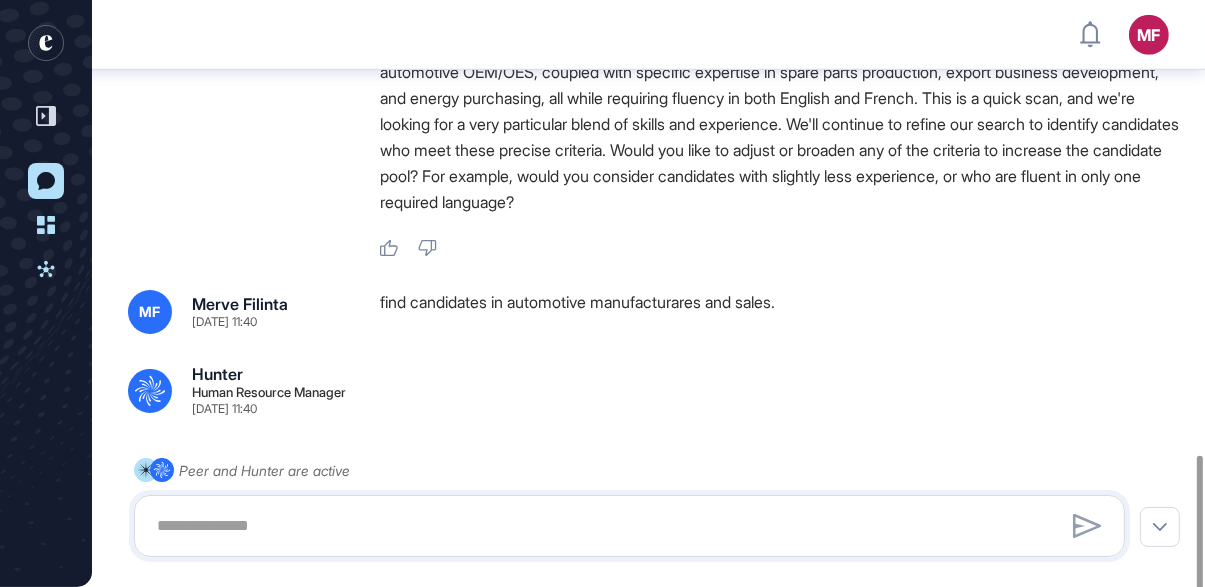 scroll, scrollTop: 1404, scrollLeft: 0, axis: vertical 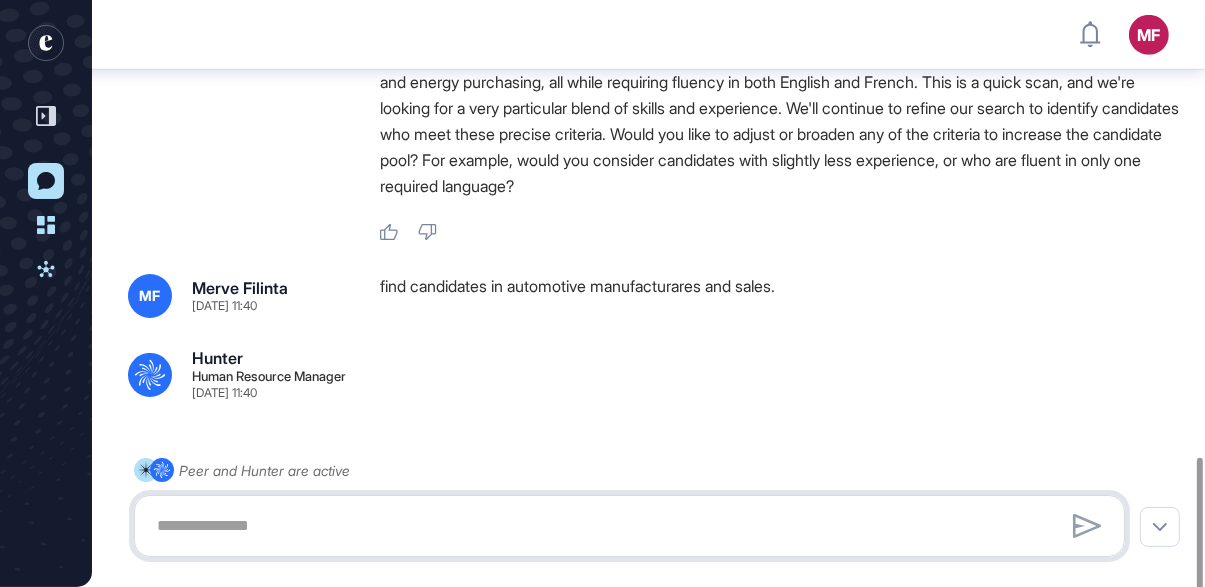 click at bounding box center (629, 526) 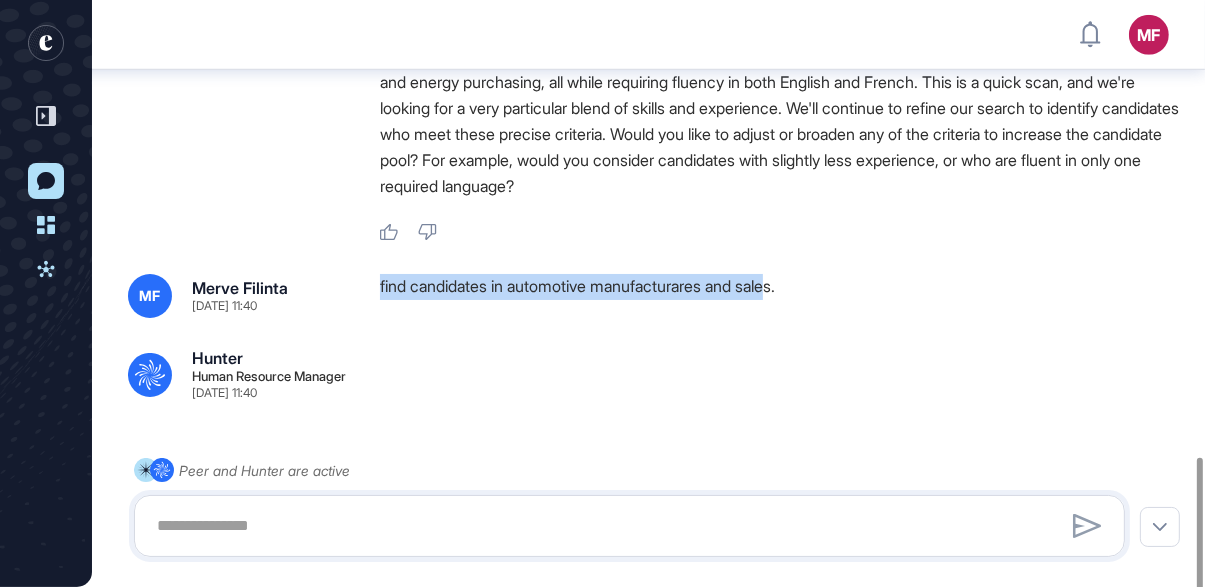 drag, startPoint x: 380, startPoint y: 286, endPoint x: 792, endPoint y: 288, distance: 412.00485 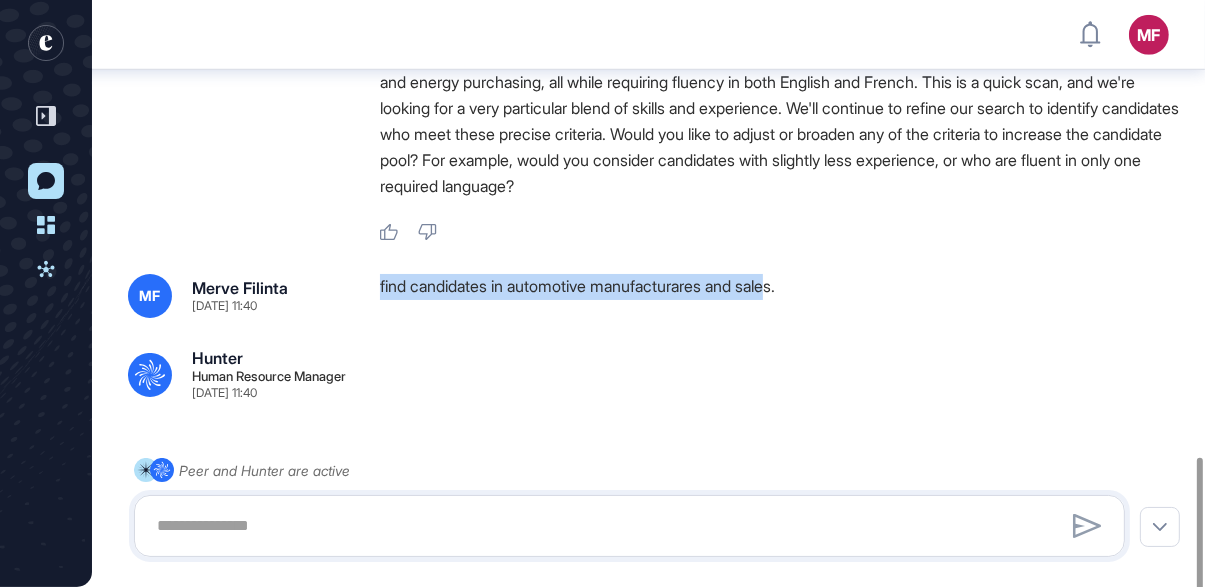 click on "find candidates in automotive manufacturares and sales." at bounding box center [782, 296] 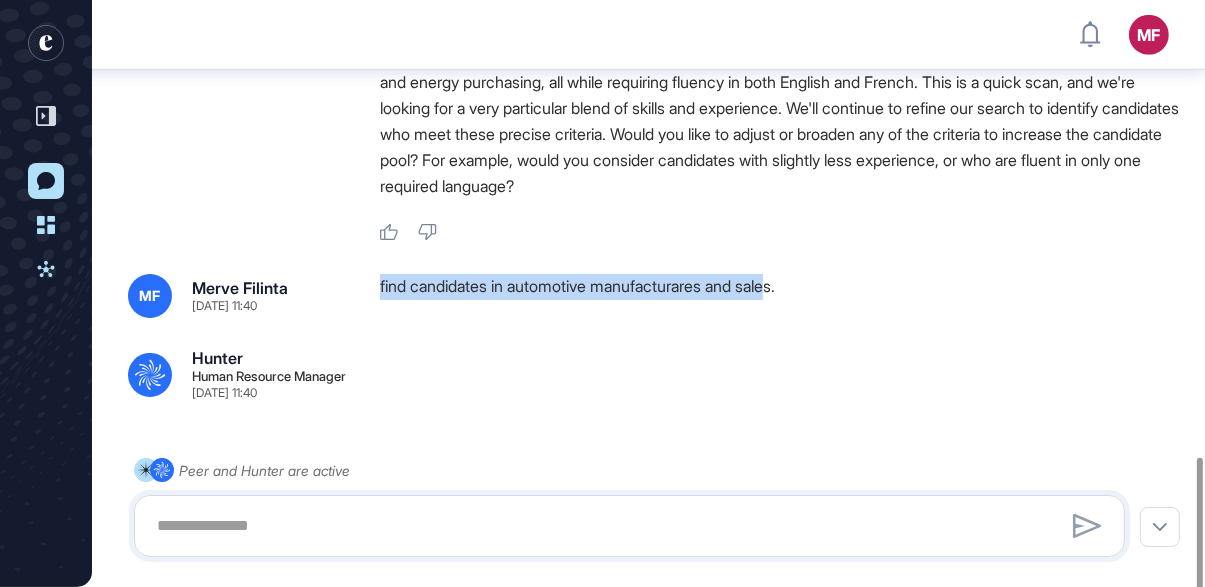 copy on "find candidates in automotive manufacturares and sale" 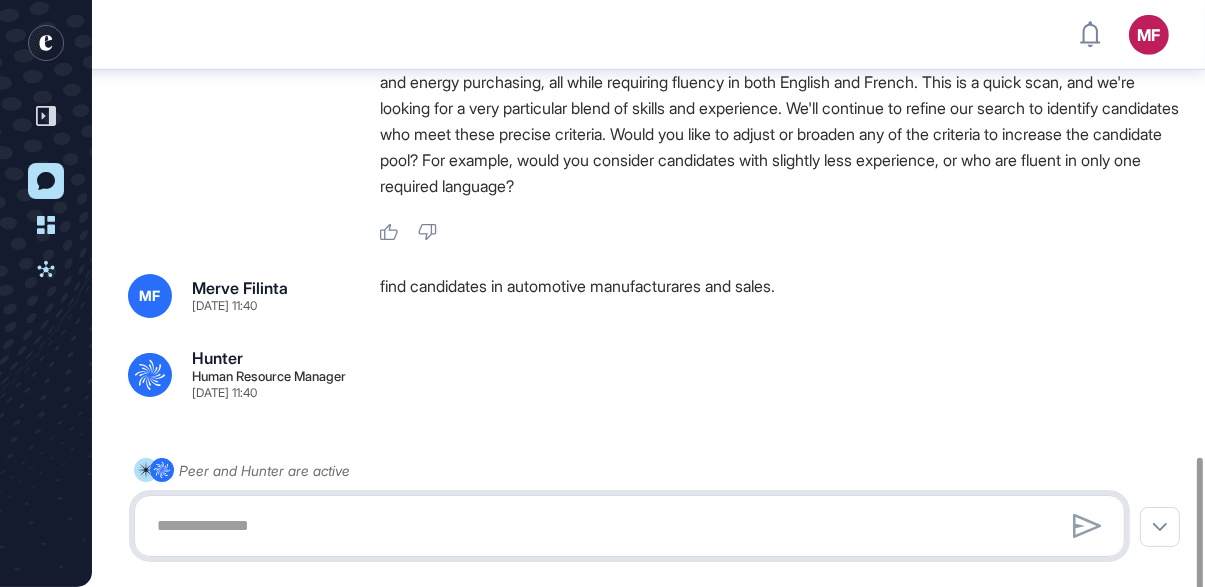 click at bounding box center [629, 526] 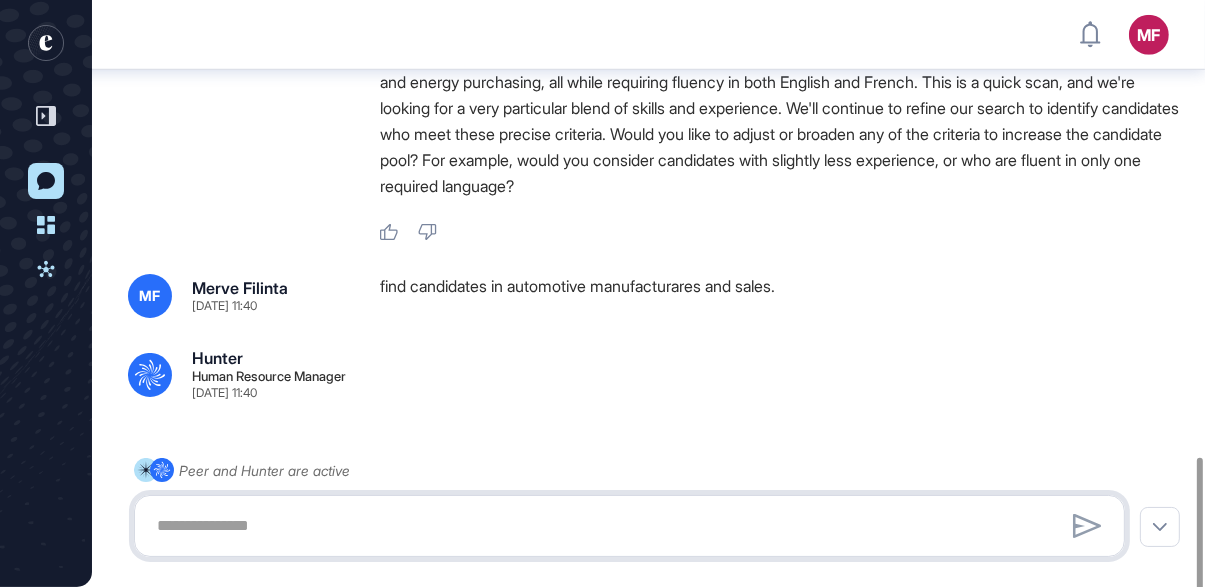 paste on "**********" 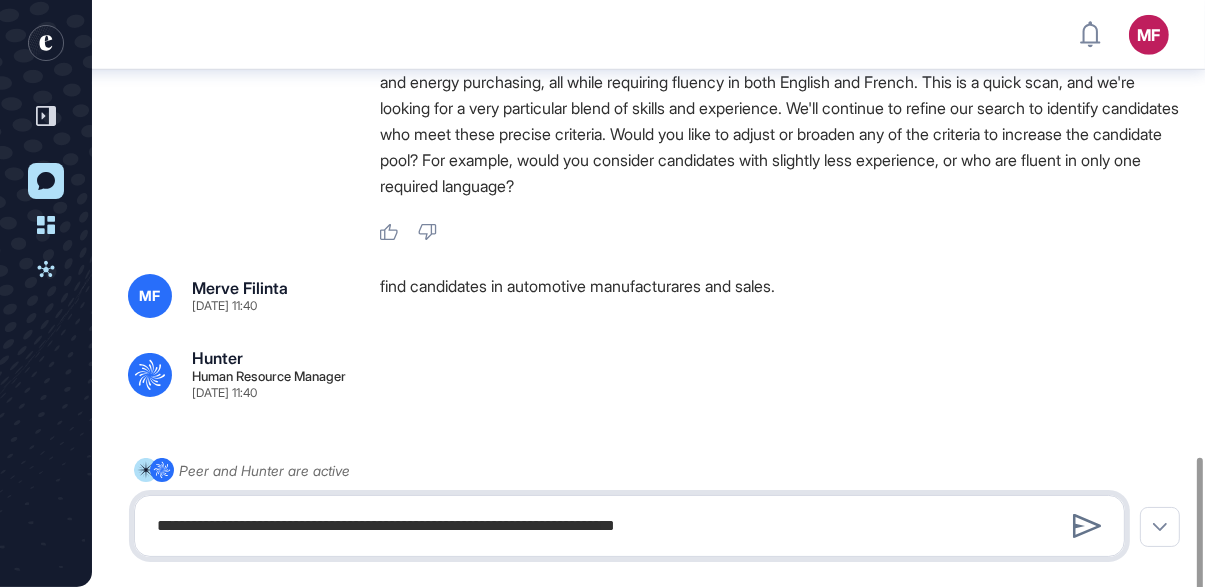 type on "**********" 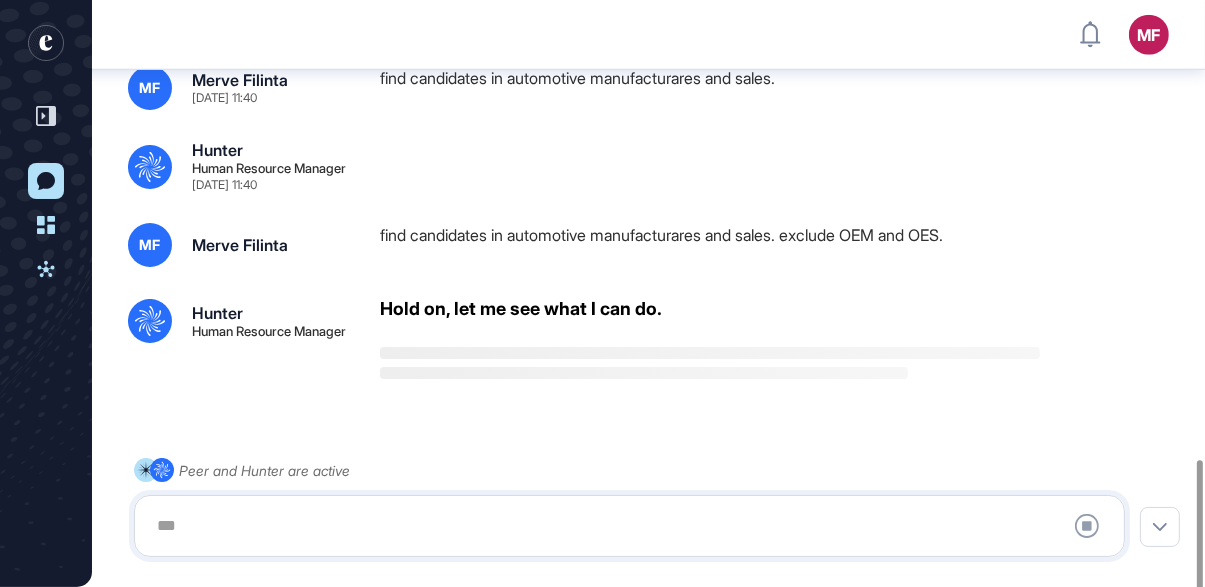 scroll, scrollTop: 1616, scrollLeft: 0, axis: vertical 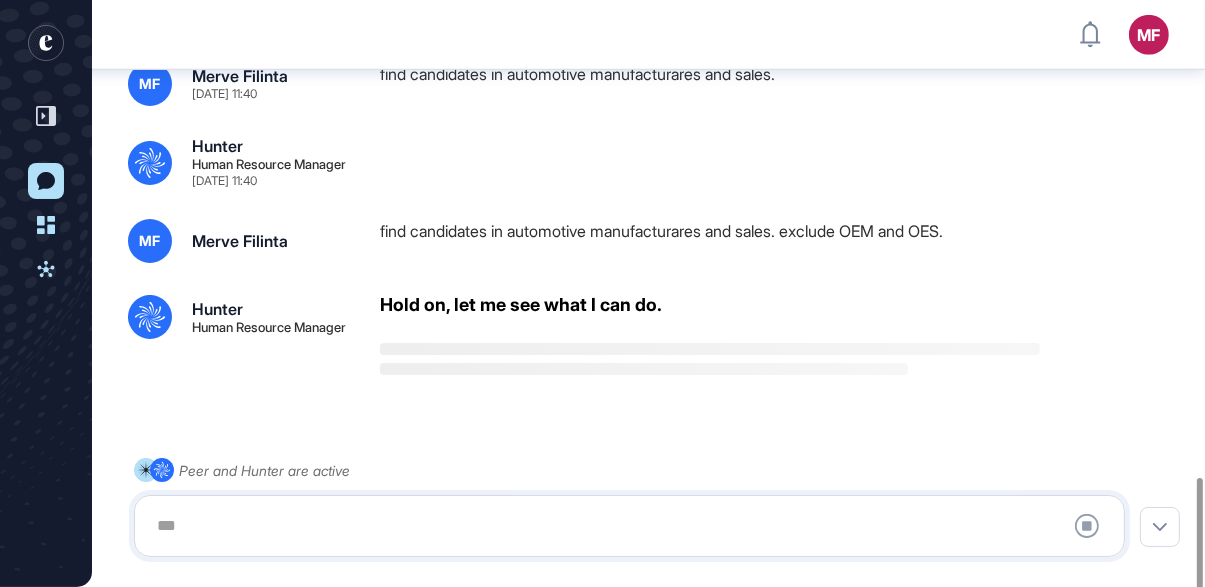 click 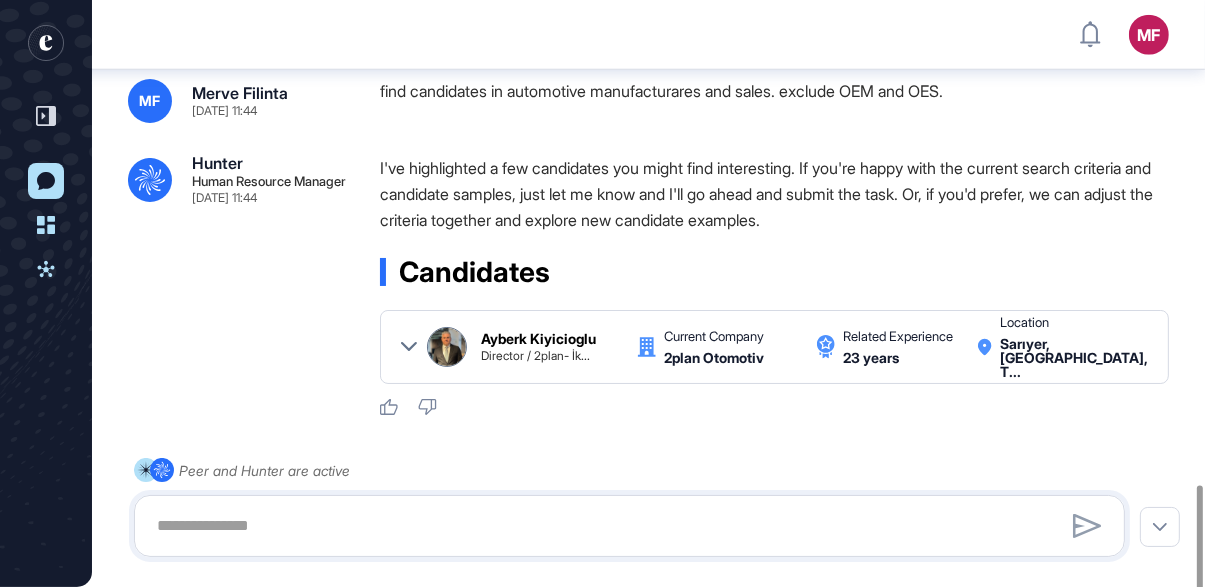 scroll, scrollTop: 1775, scrollLeft: 0, axis: vertical 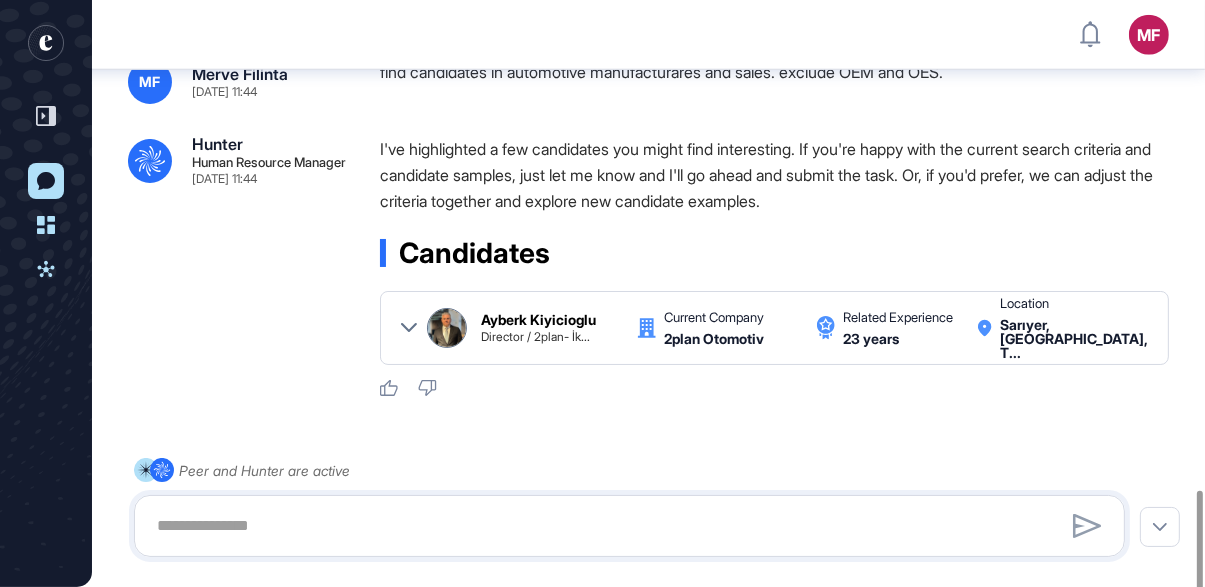 click 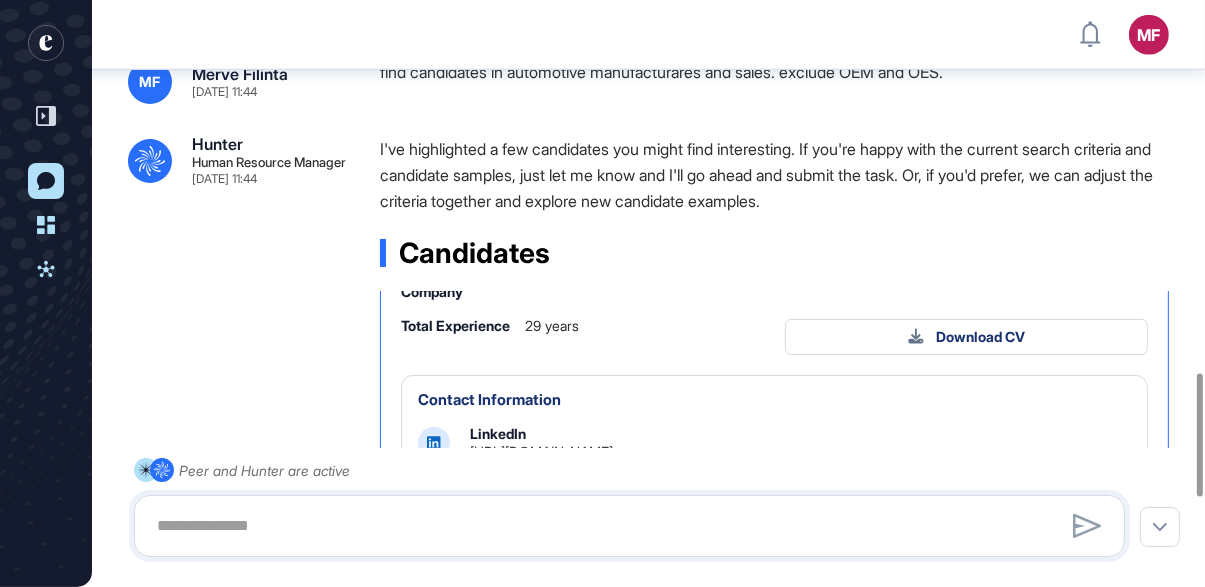 scroll, scrollTop: 292, scrollLeft: 0, axis: vertical 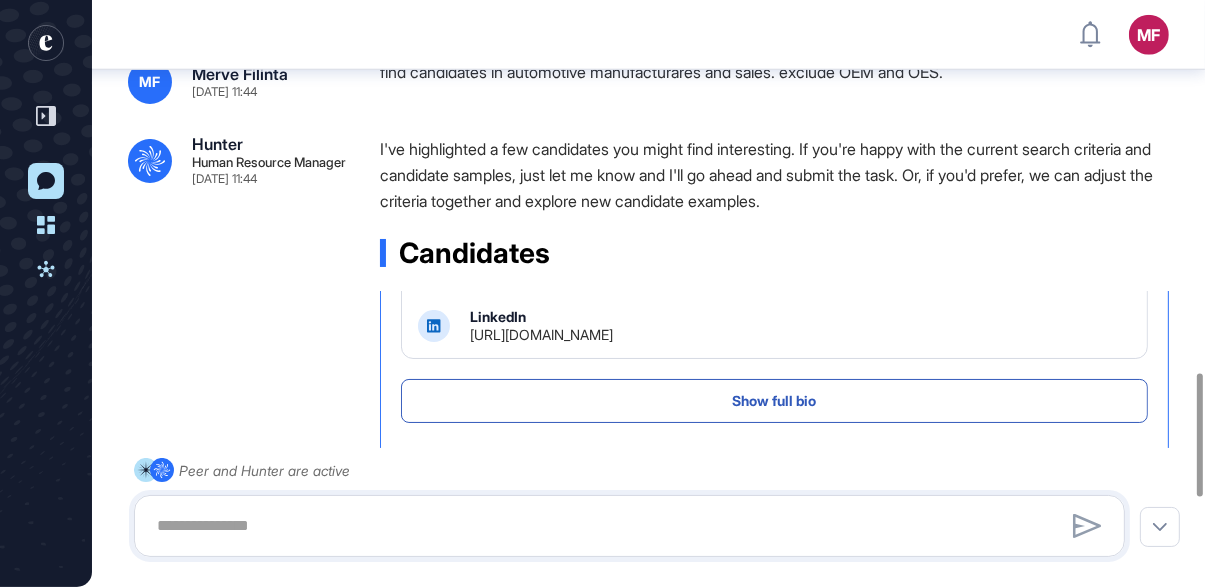 click on "https://www.linkedin.com/in/ayberk-kiyicioglu-a2a31927" at bounding box center (541, 334) 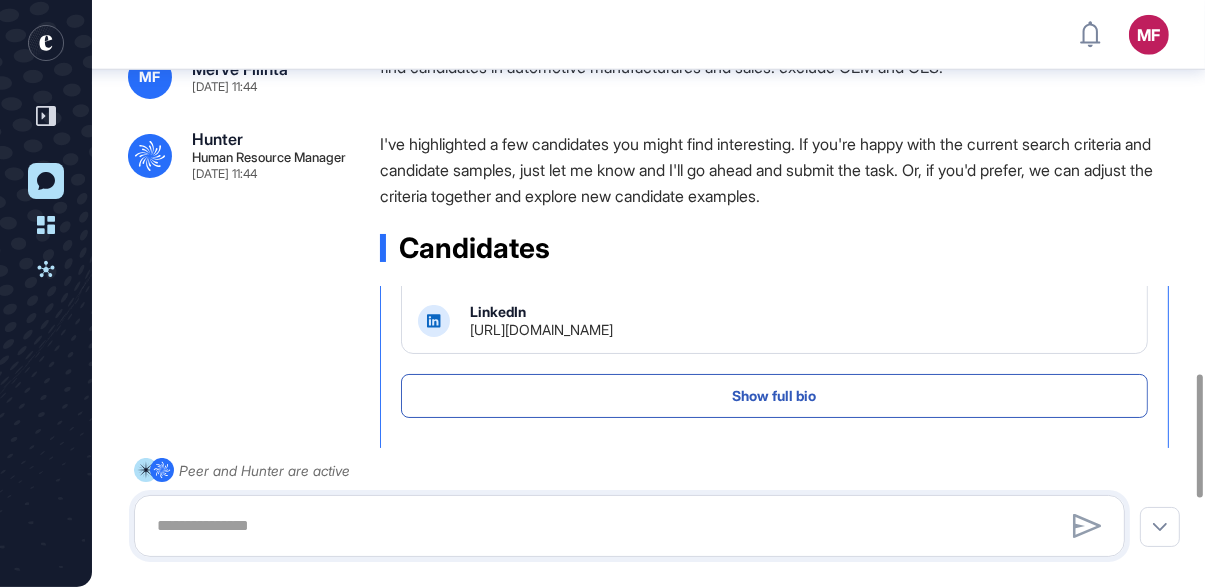 scroll, scrollTop: 1897, scrollLeft: 0, axis: vertical 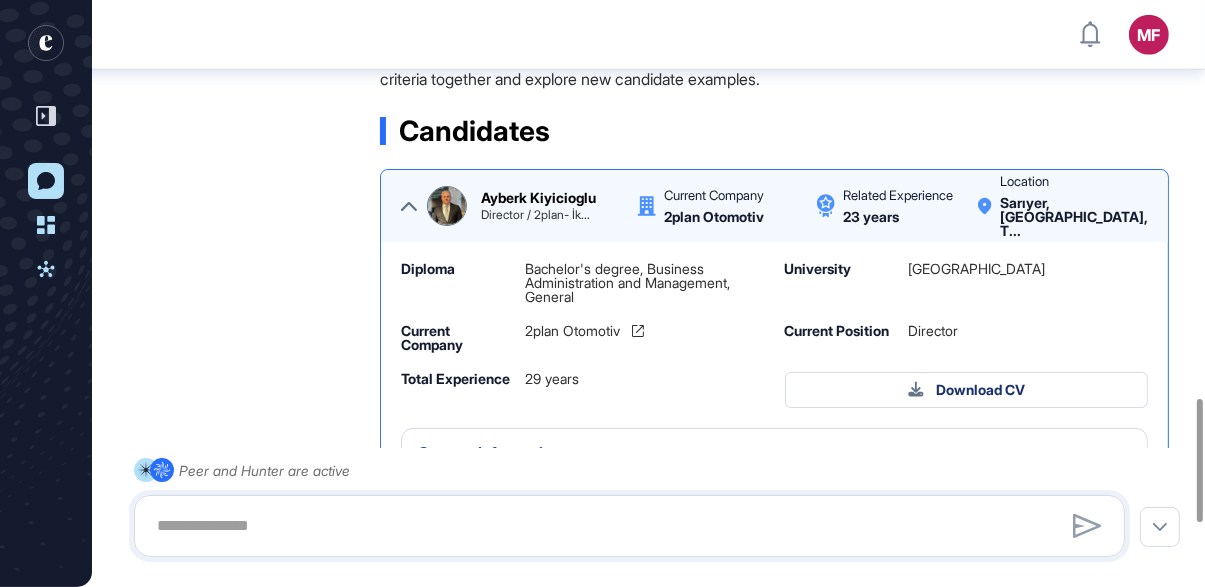 click 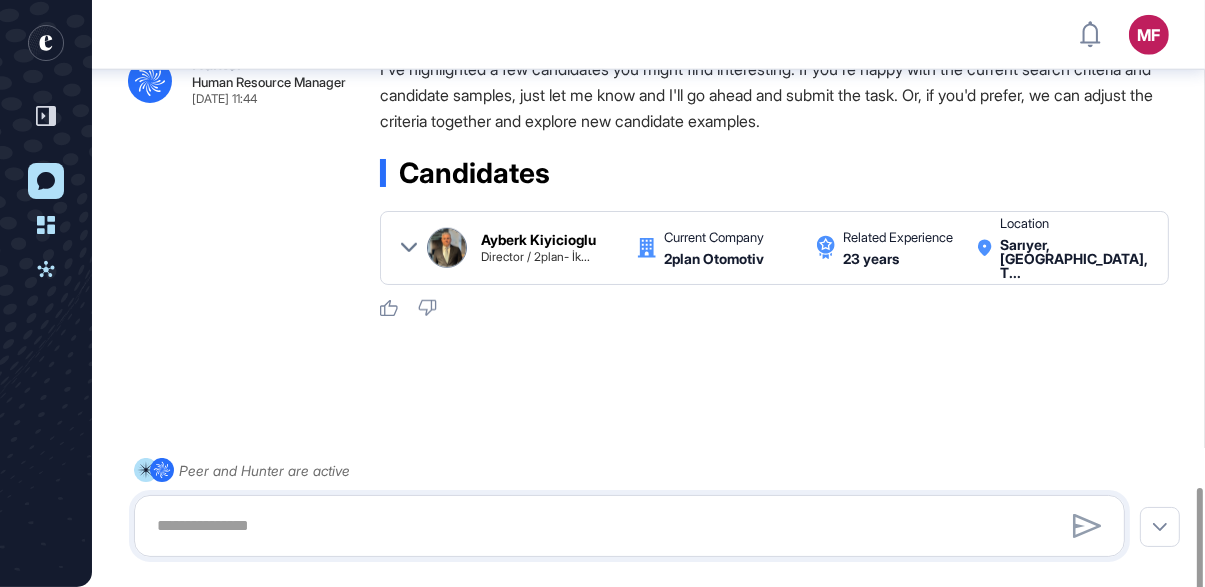 scroll, scrollTop: 1775, scrollLeft: 0, axis: vertical 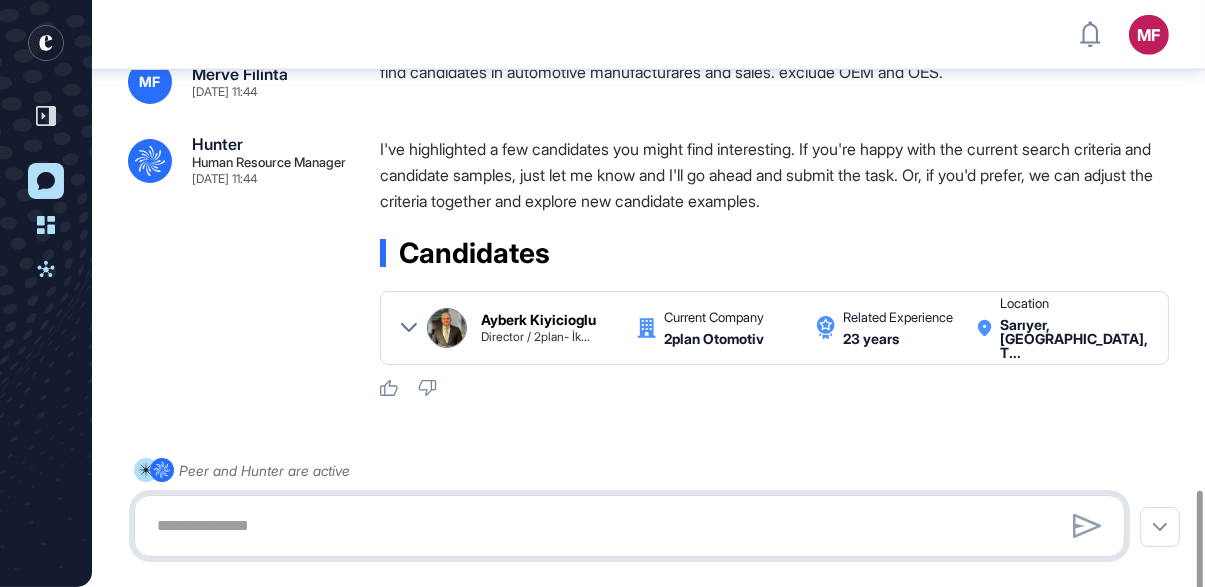 click at bounding box center (629, 526) 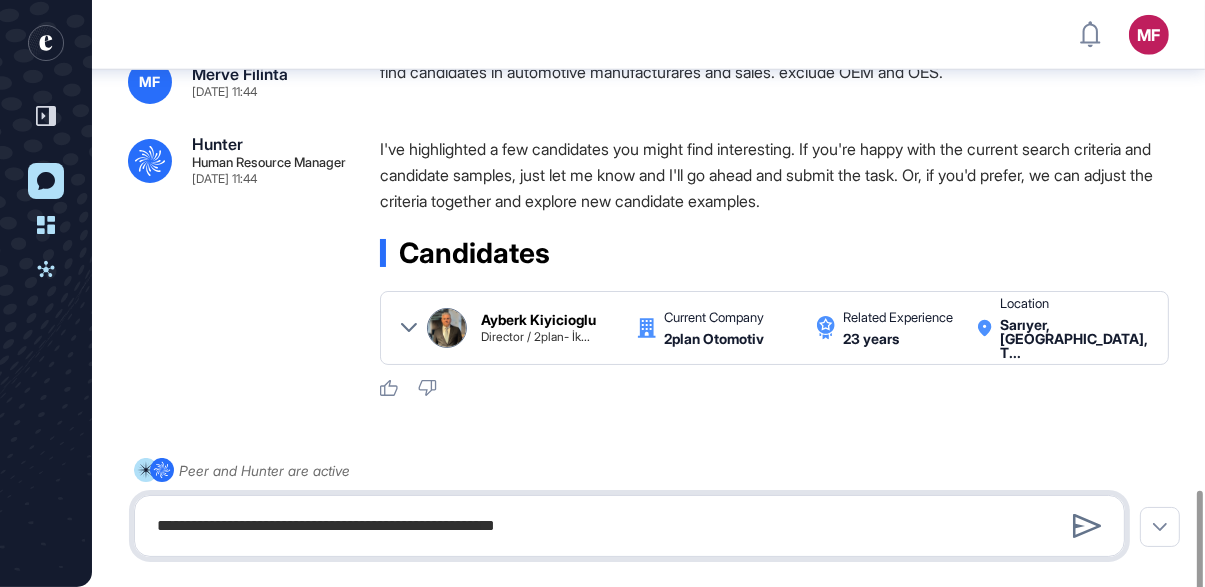type on "**********" 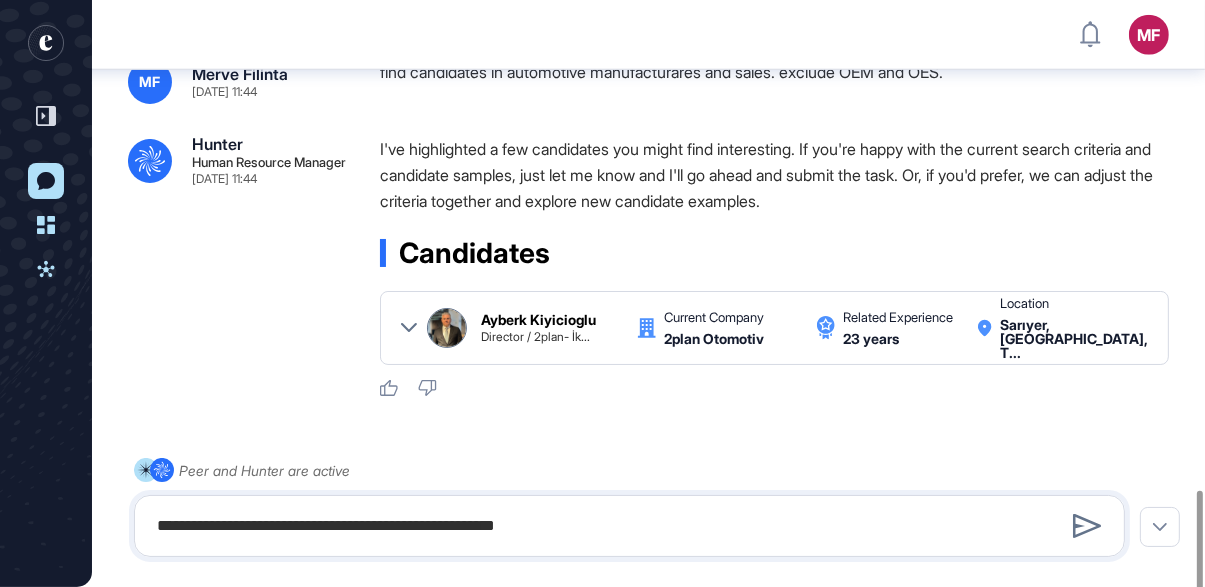 type 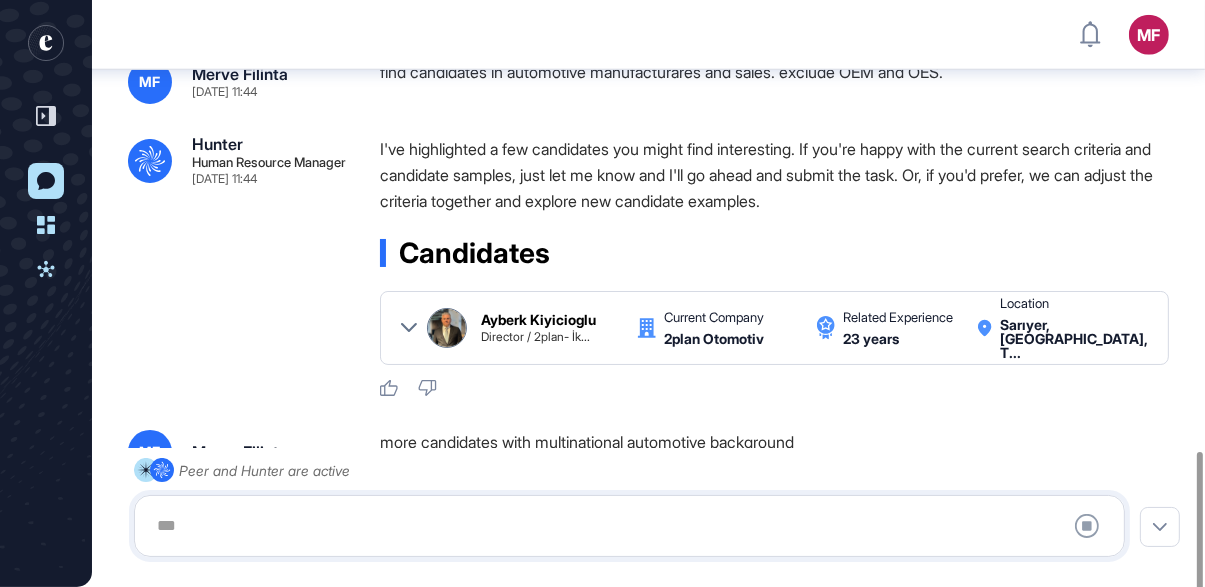 scroll, scrollTop: 1987, scrollLeft: 0, axis: vertical 